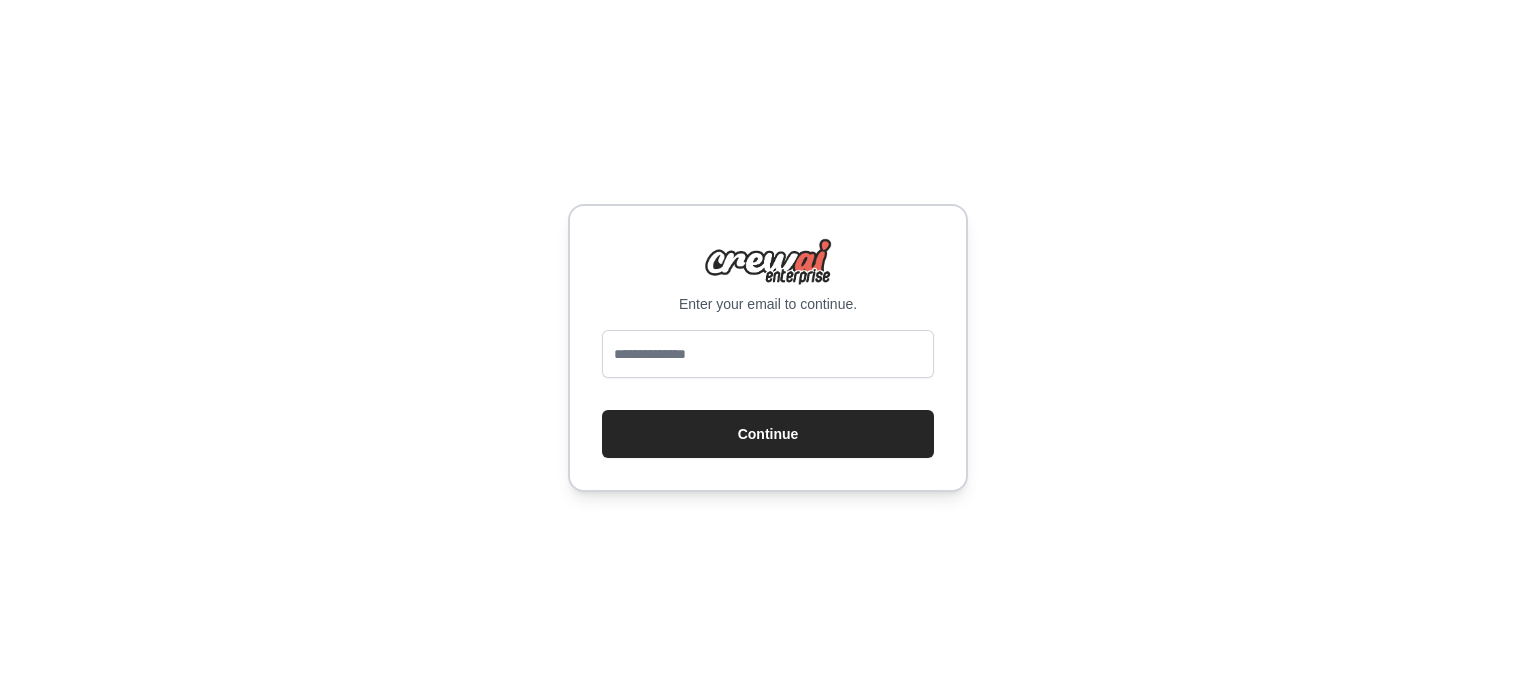 scroll, scrollTop: 0, scrollLeft: 0, axis: both 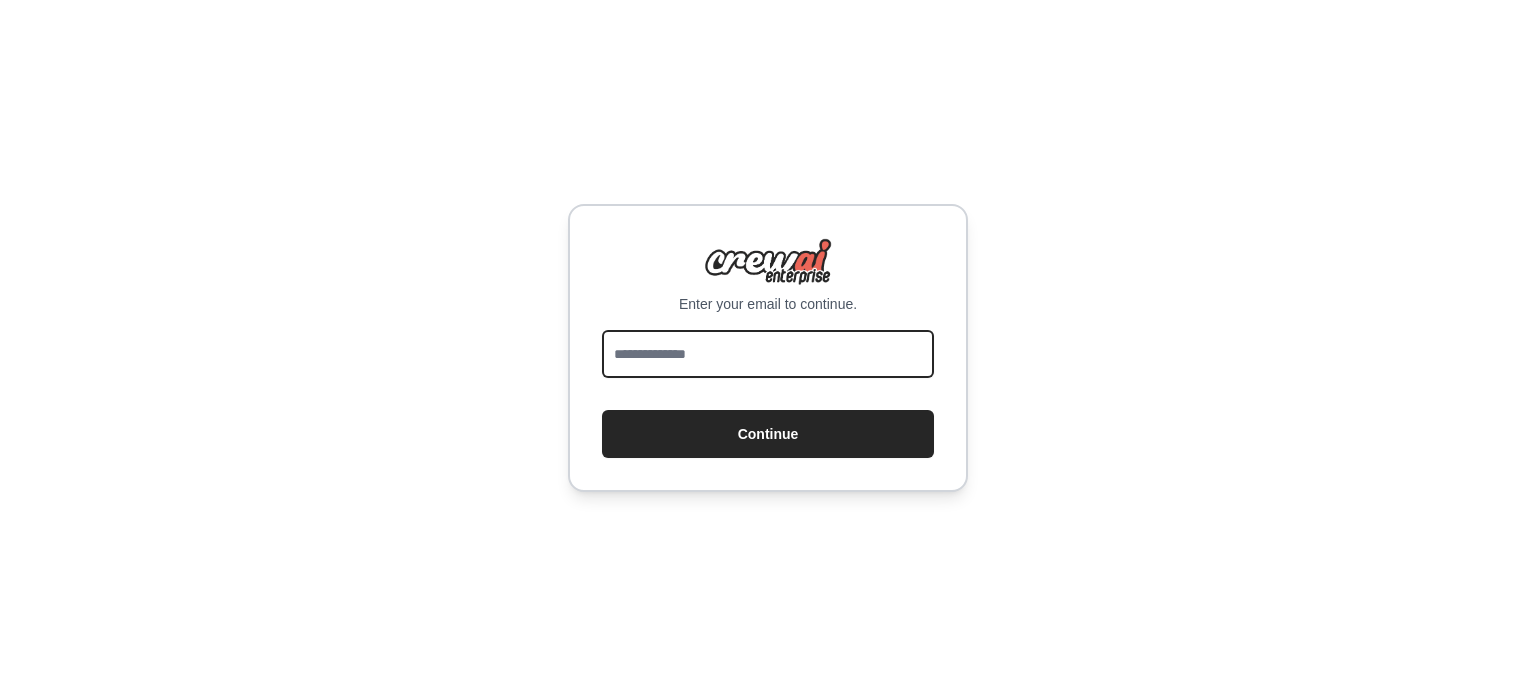 click at bounding box center [768, 354] 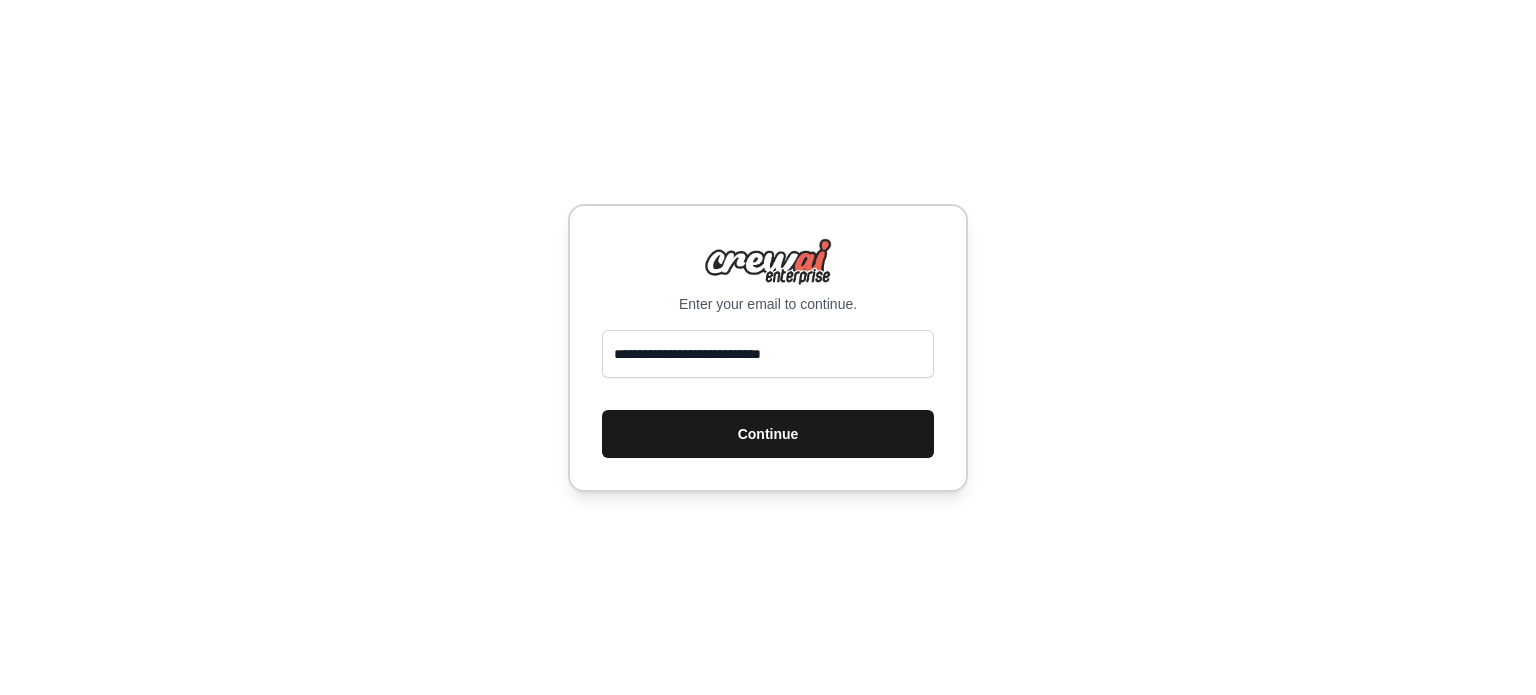 click on "Continue" at bounding box center [768, 434] 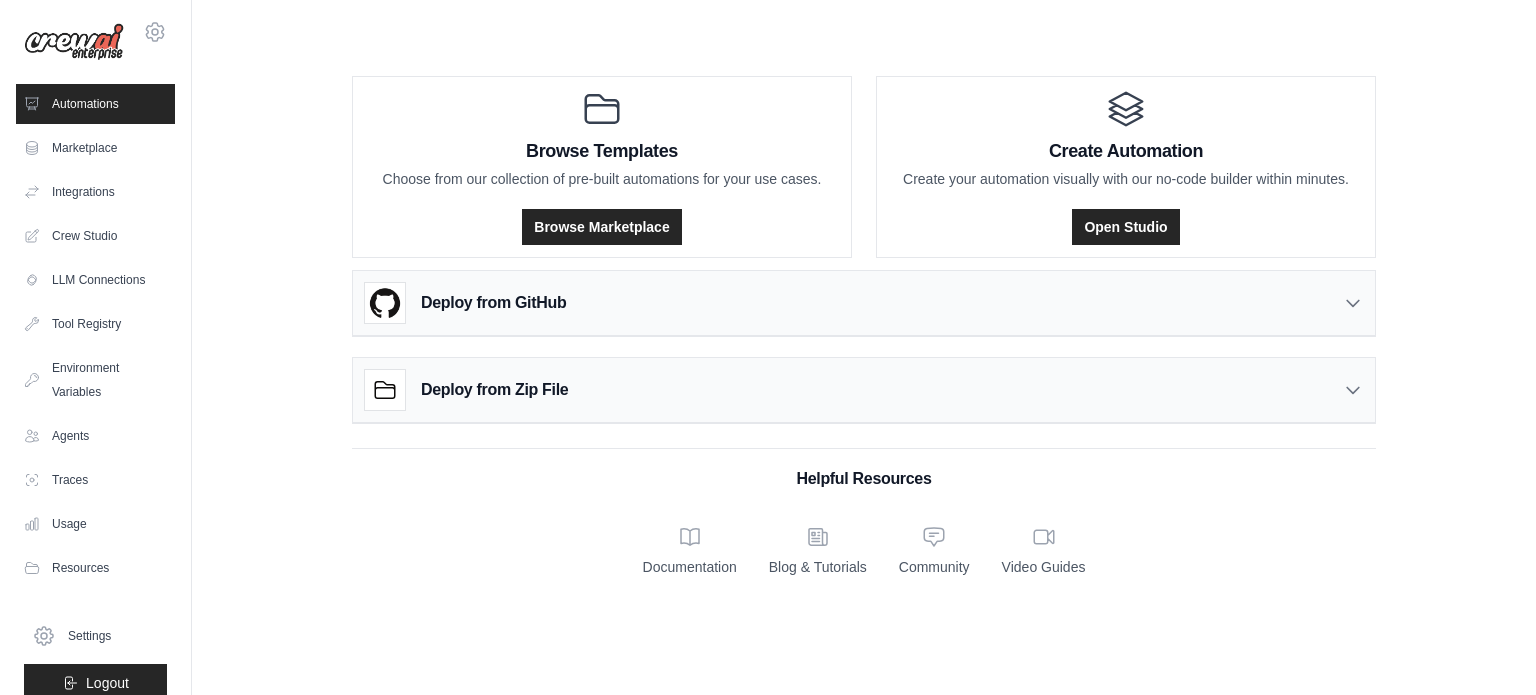 scroll, scrollTop: 0, scrollLeft: 0, axis: both 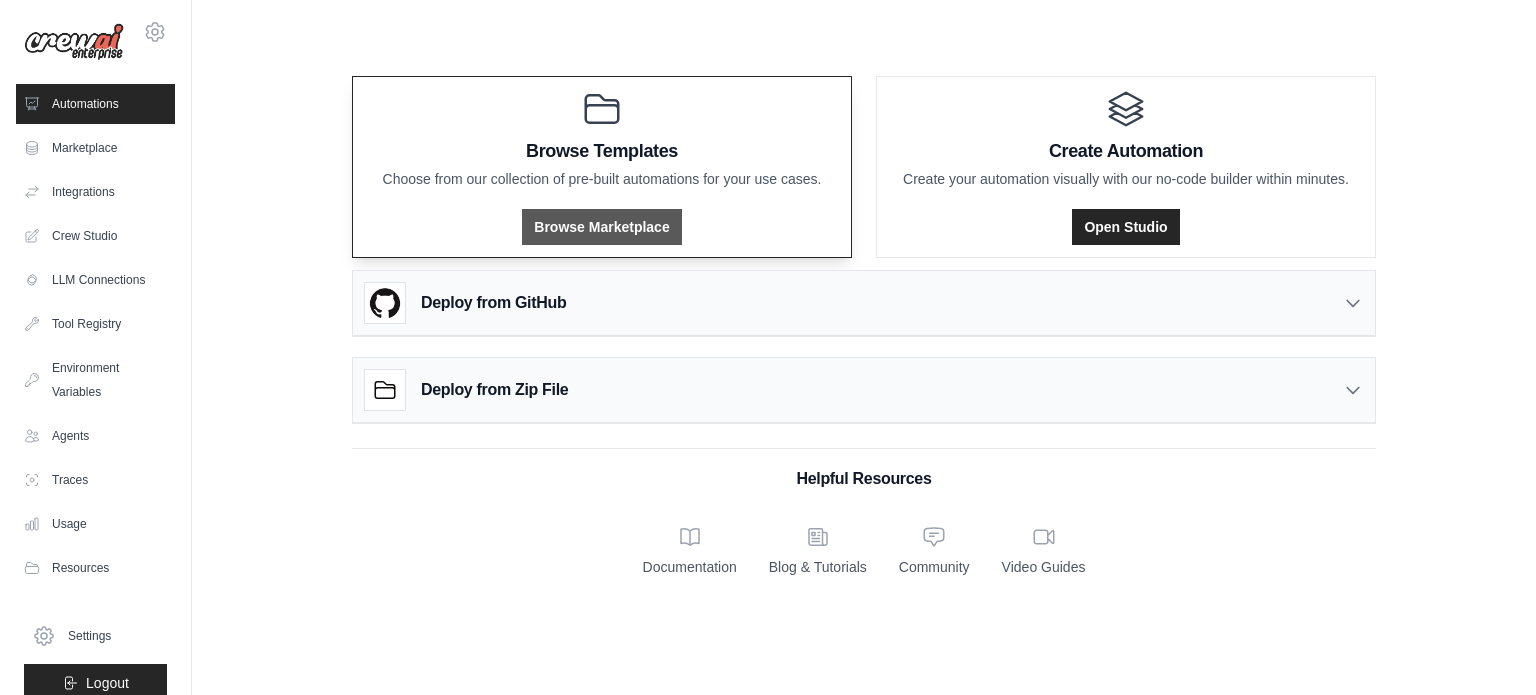 click on "Browse Marketplace" at bounding box center [601, 227] 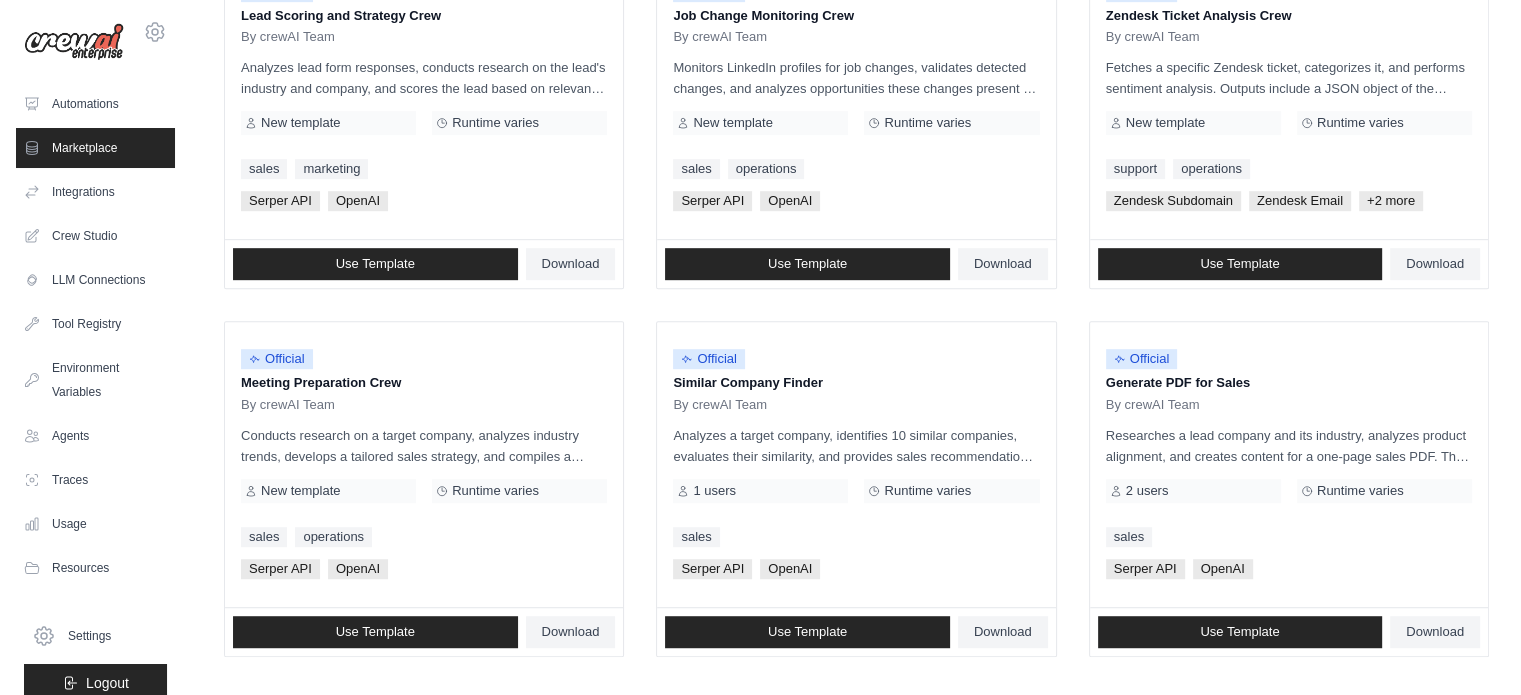 scroll, scrollTop: 1155, scrollLeft: 0, axis: vertical 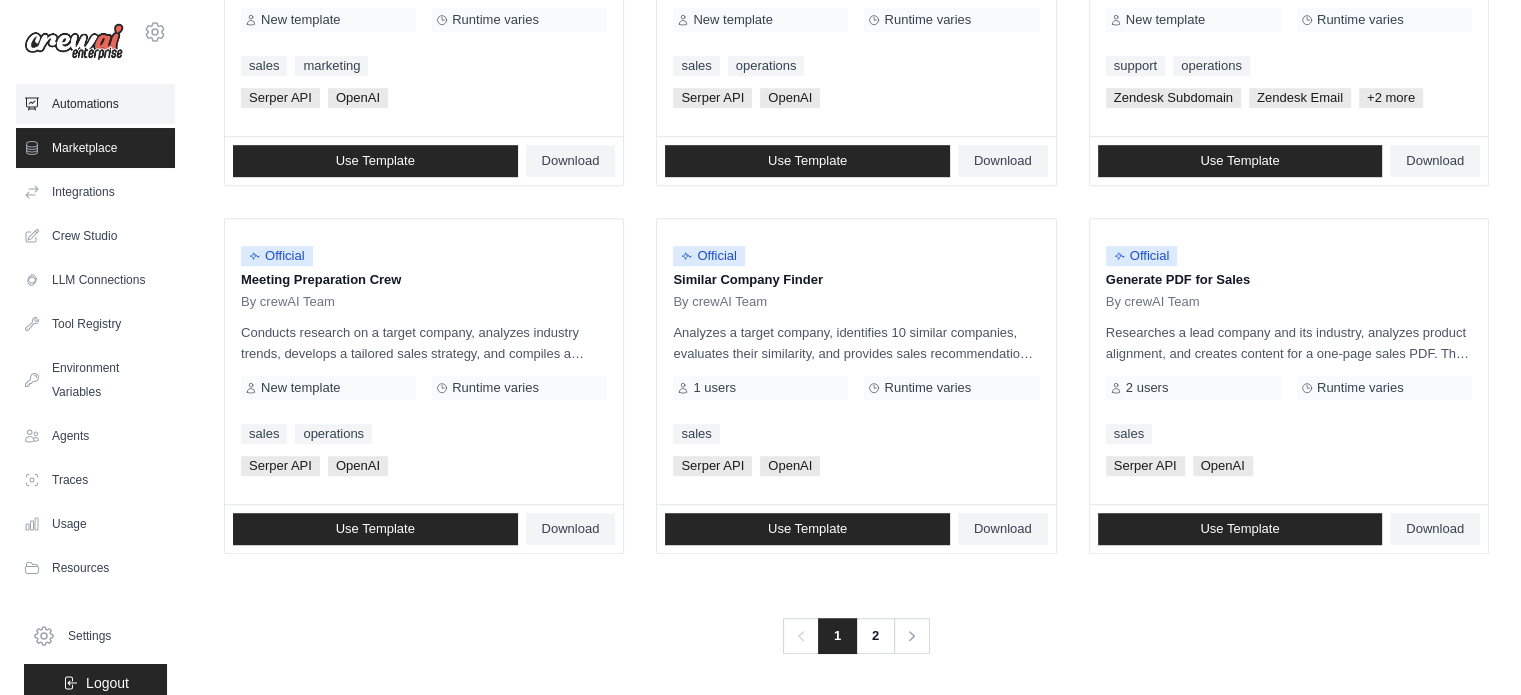 click on "Automations" at bounding box center [95, 104] 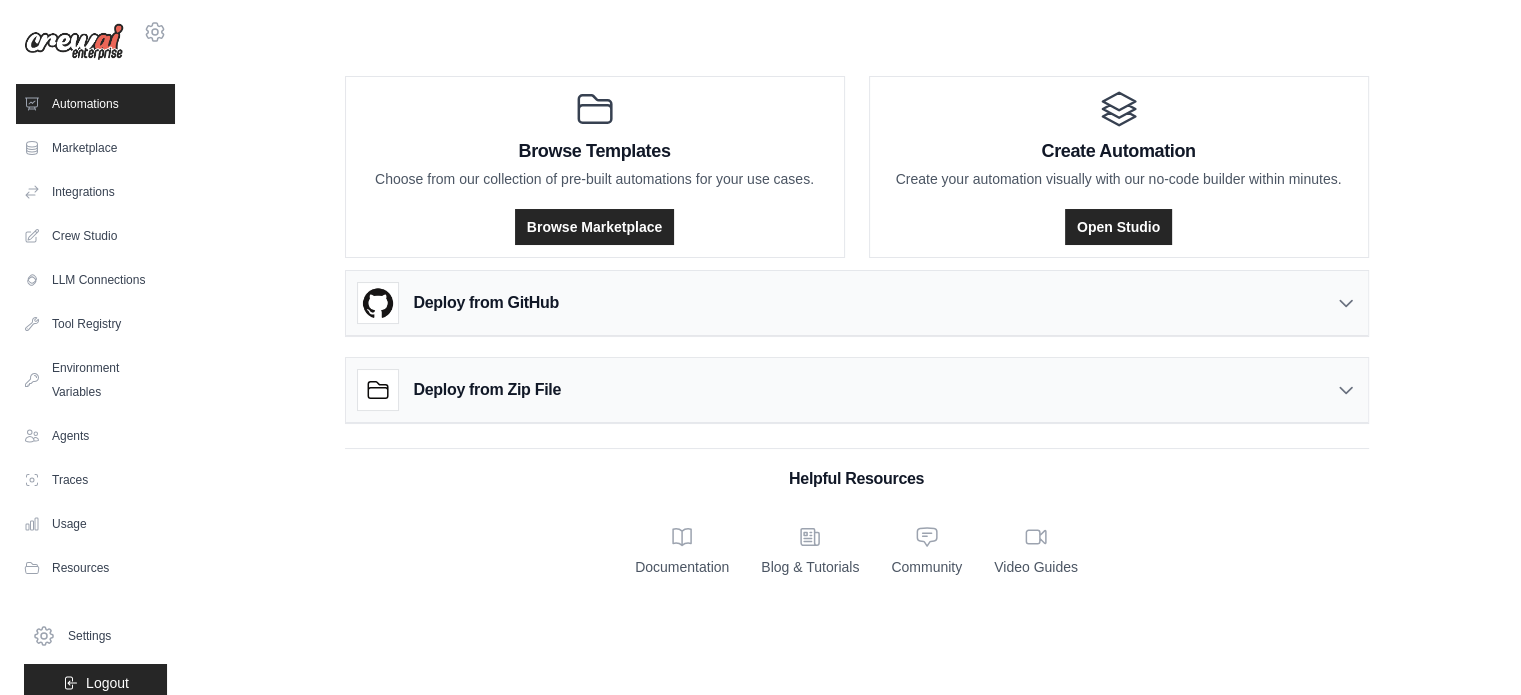 scroll, scrollTop: 0, scrollLeft: 0, axis: both 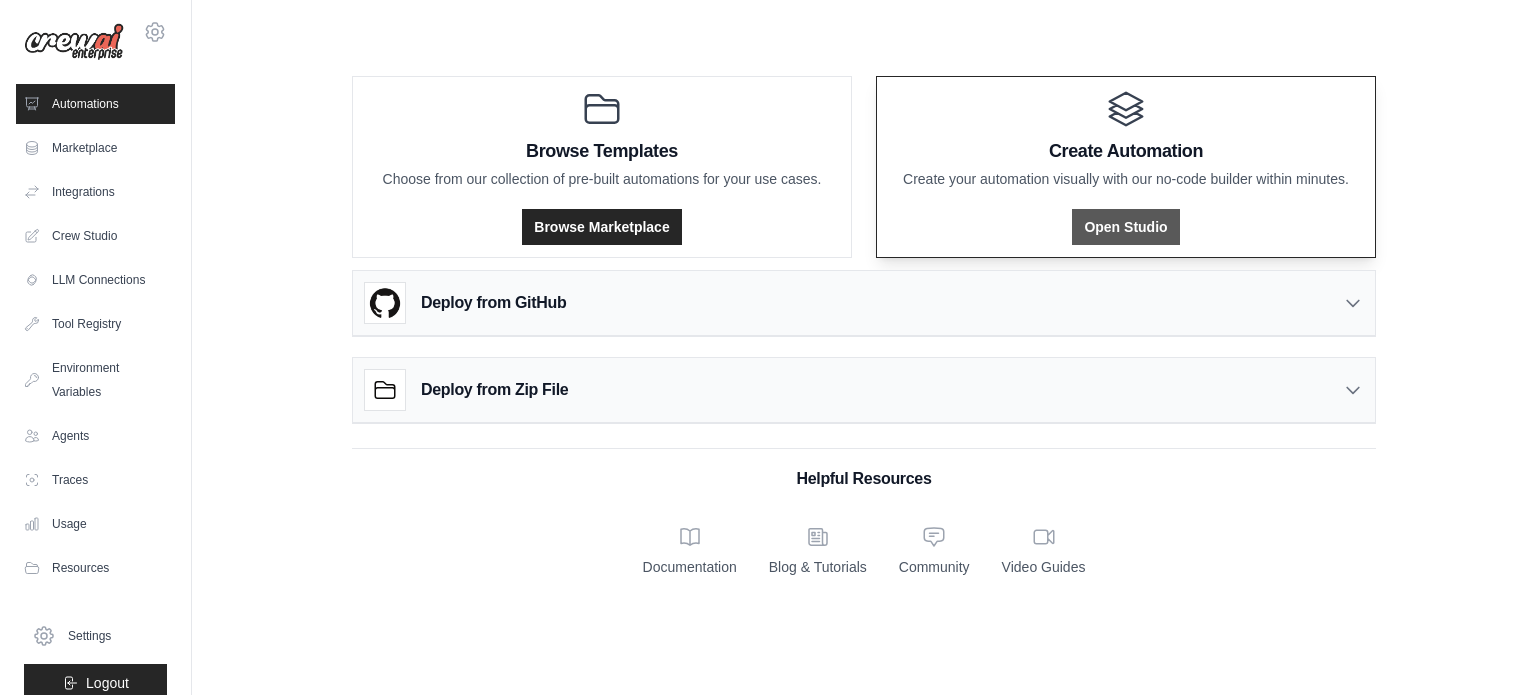 click on "Open Studio" at bounding box center (1125, 227) 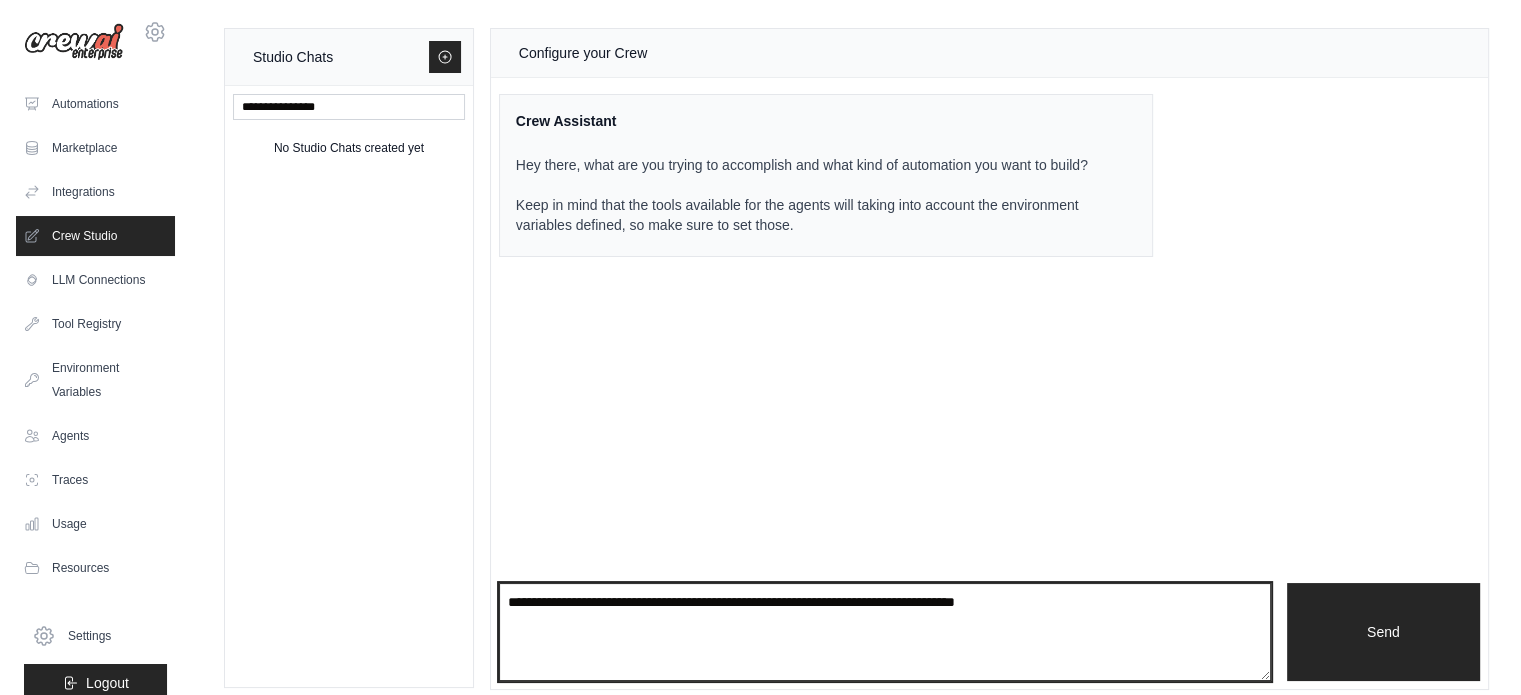 click at bounding box center [885, 632] 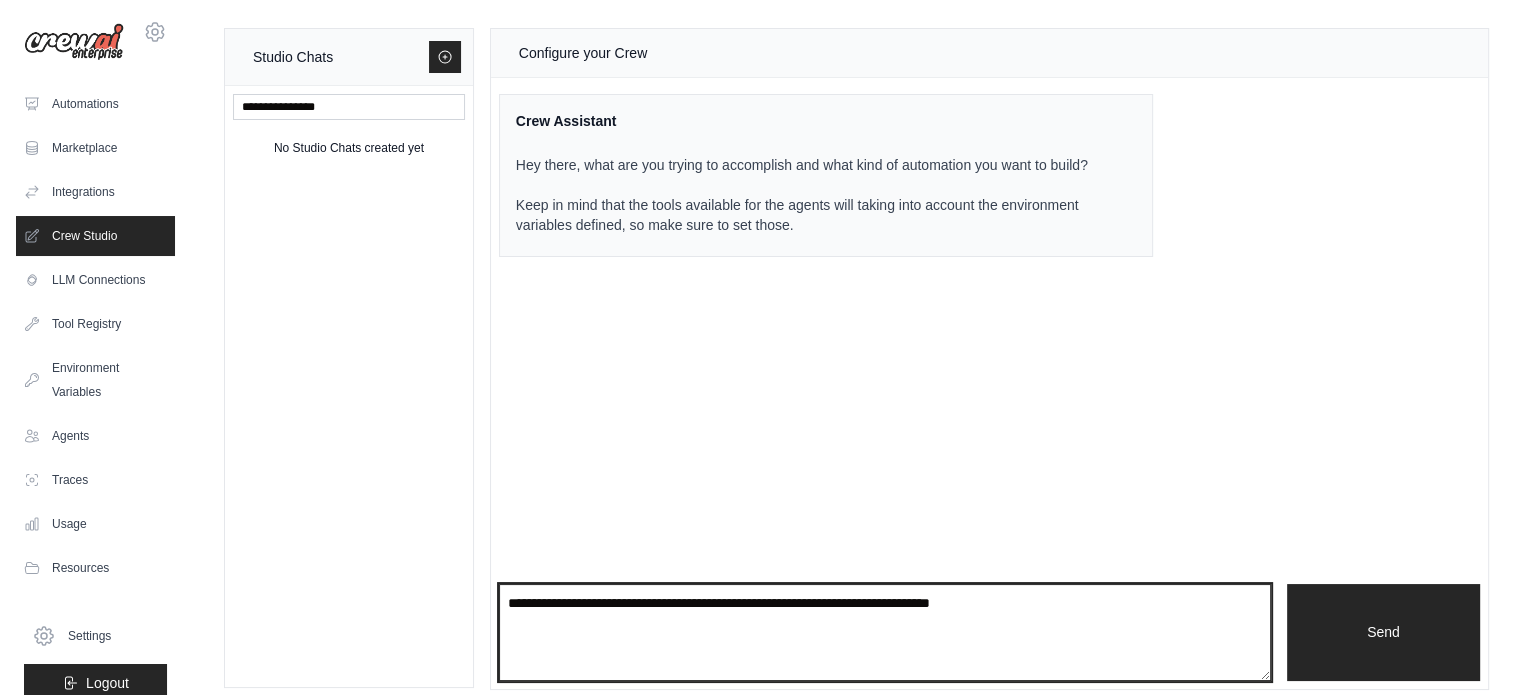 type on "**********" 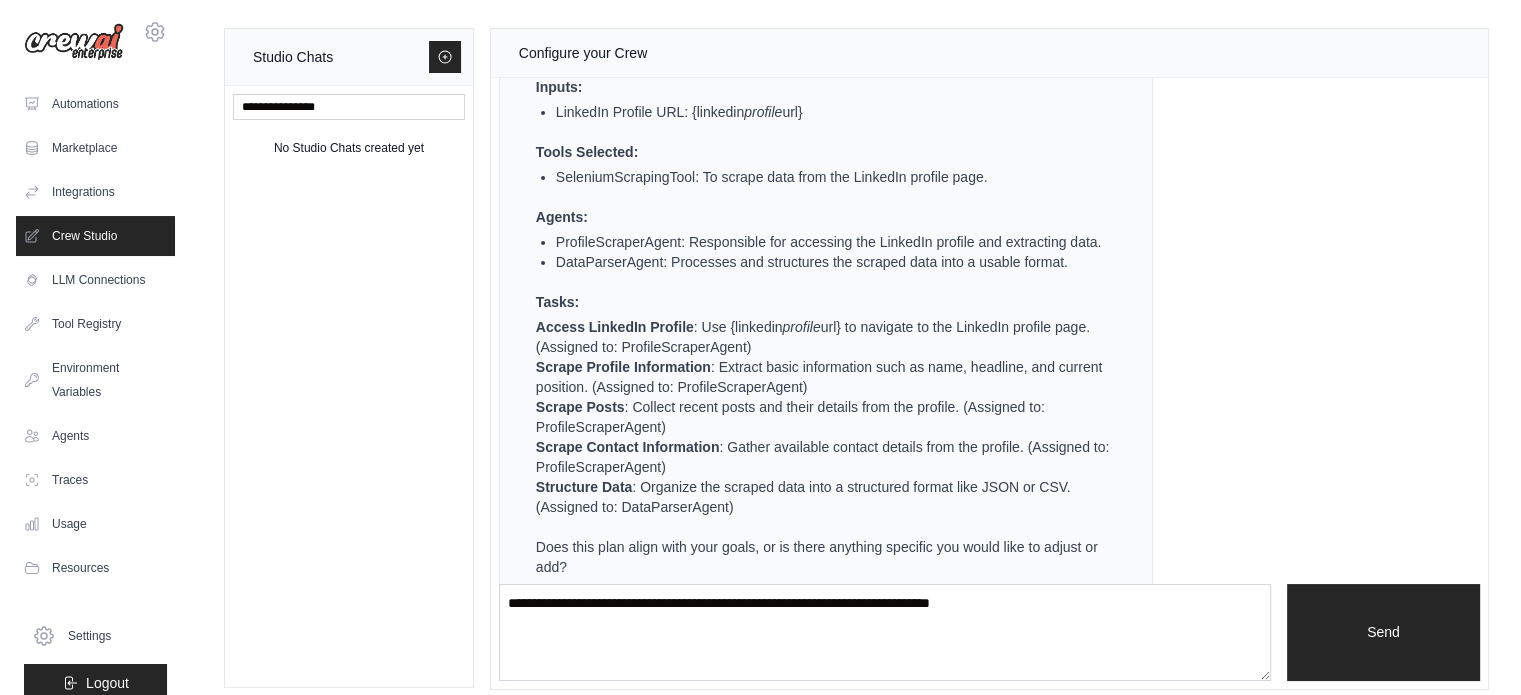 scroll, scrollTop: 584, scrollLeft: 0, axis: vertical 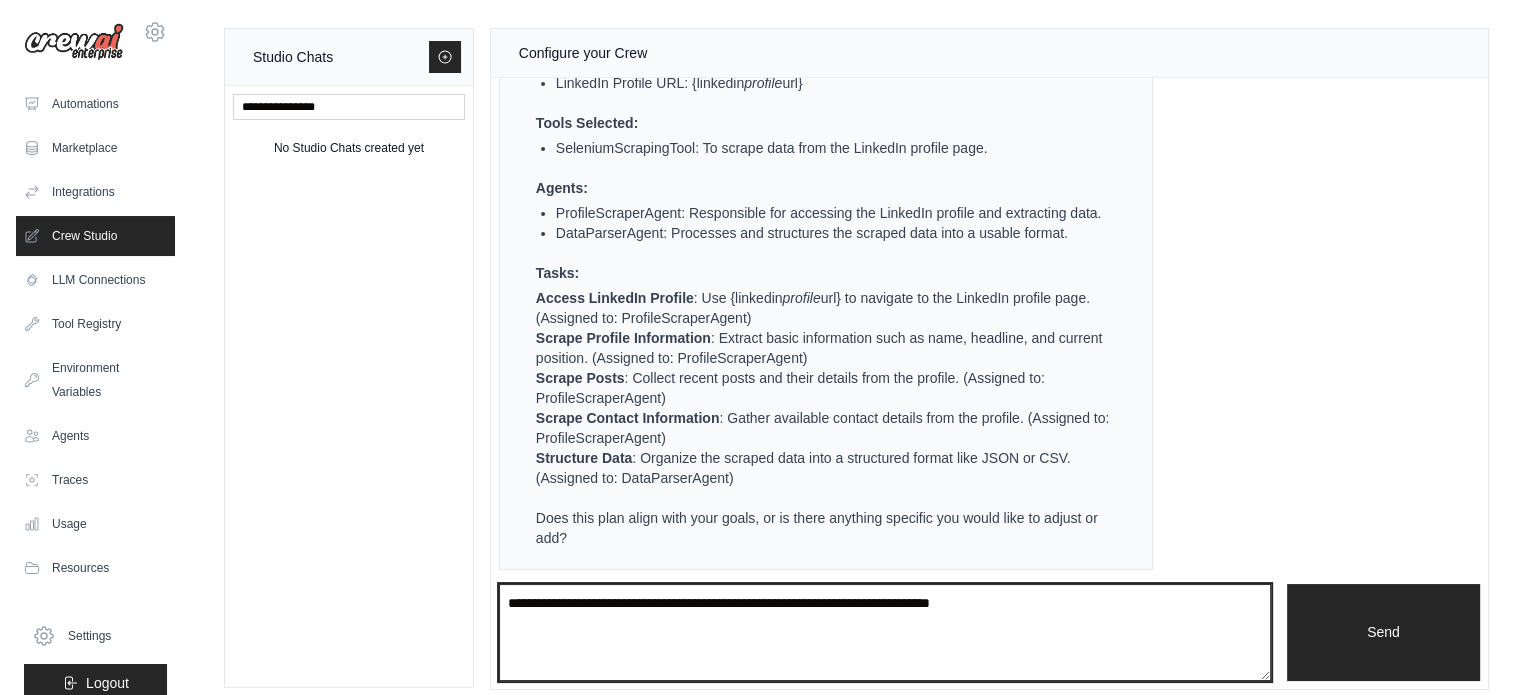 click on "**********" at bounding box center [885, 633] 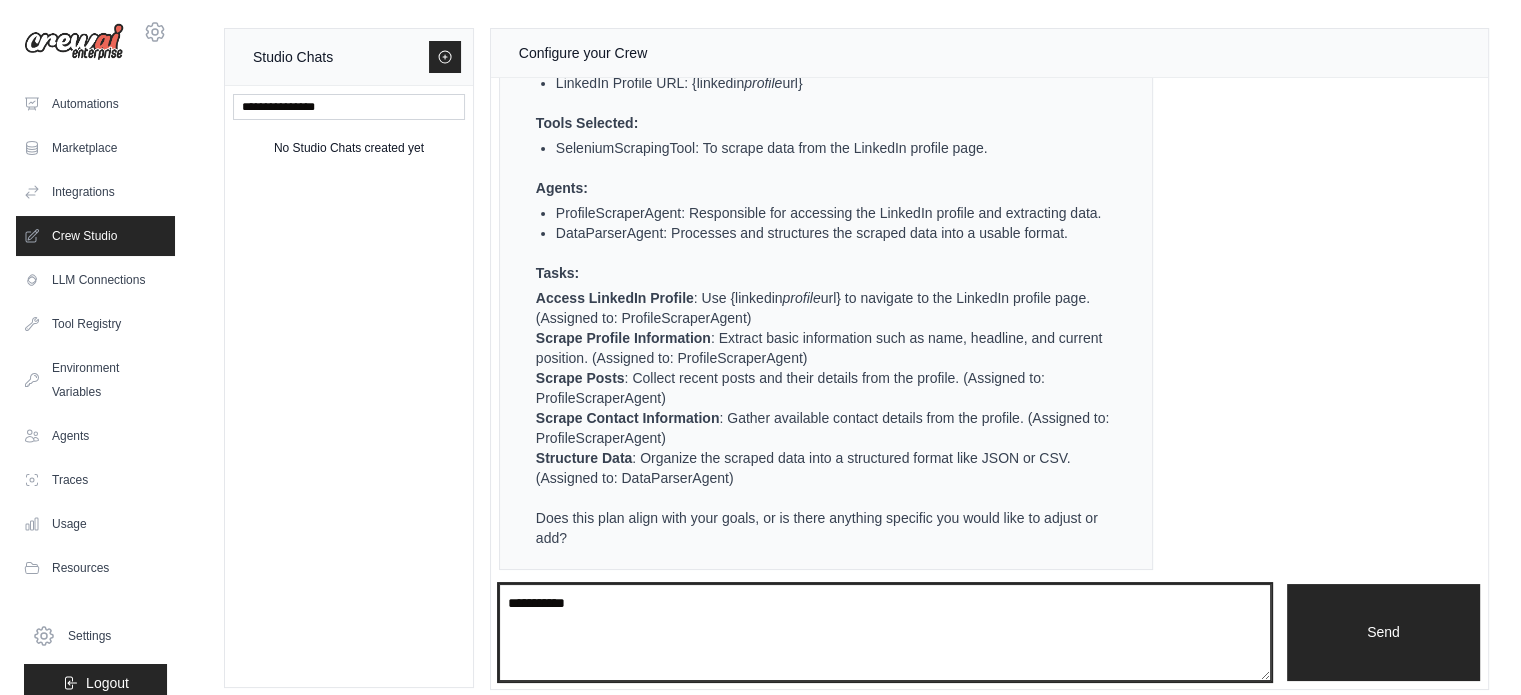 type on "**********" 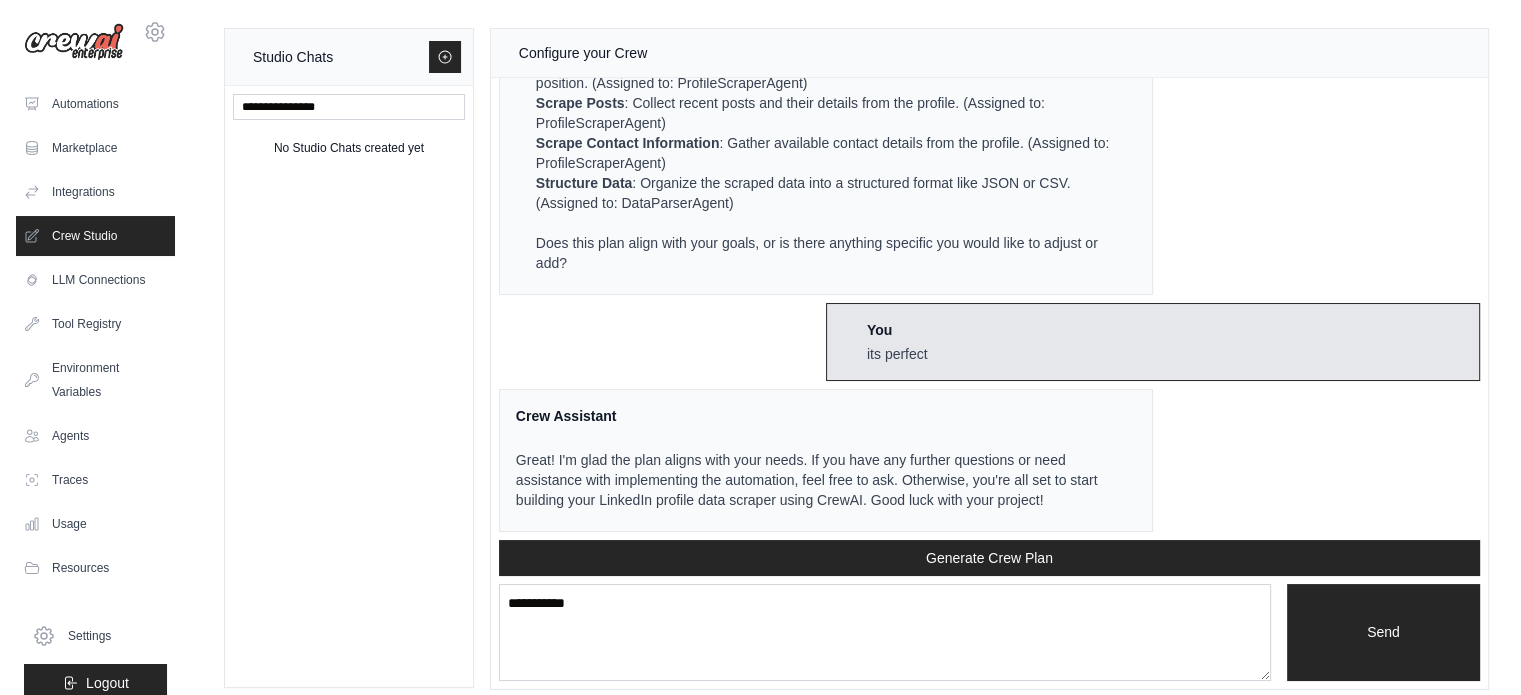 scroll, scrollTop: 864, scrollLeft: 0, axis: vertical 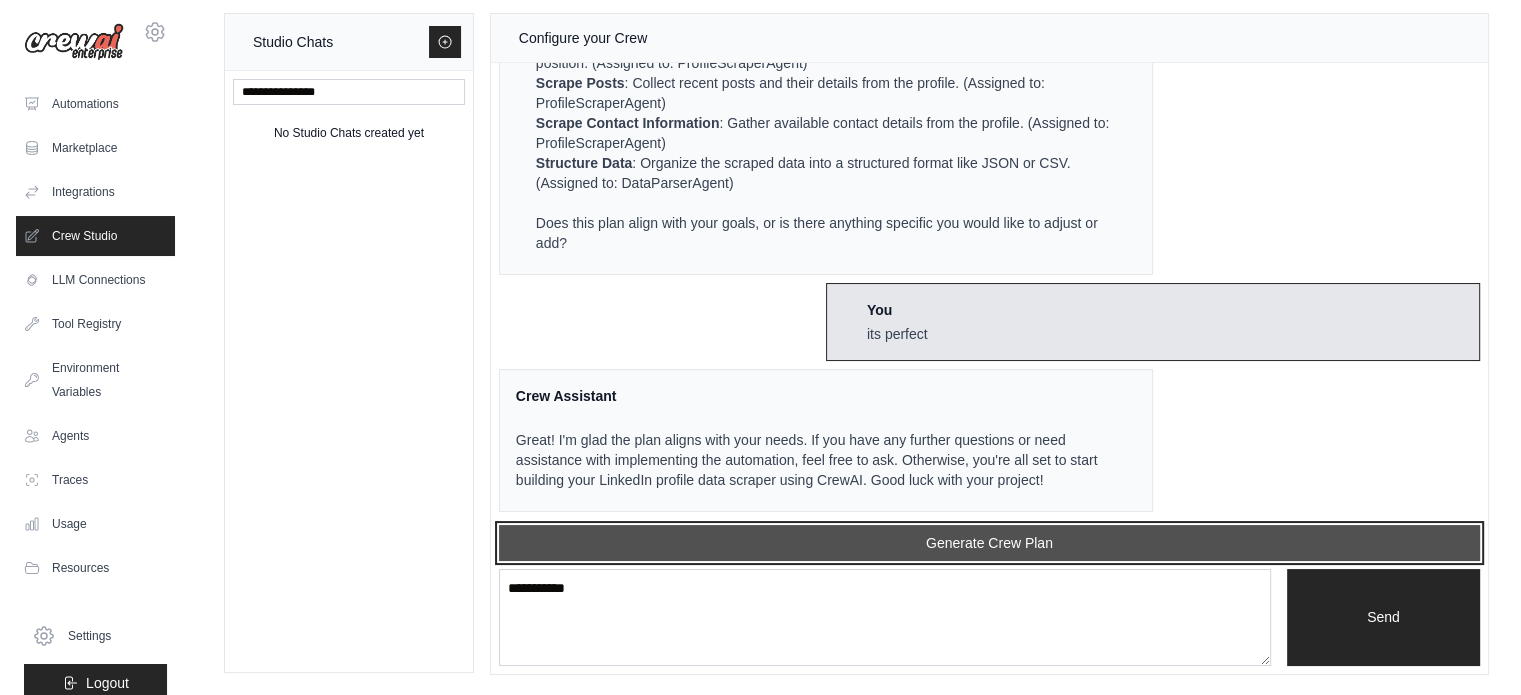 click on "Generate Crew Plan" at bounding box center [989, 543] 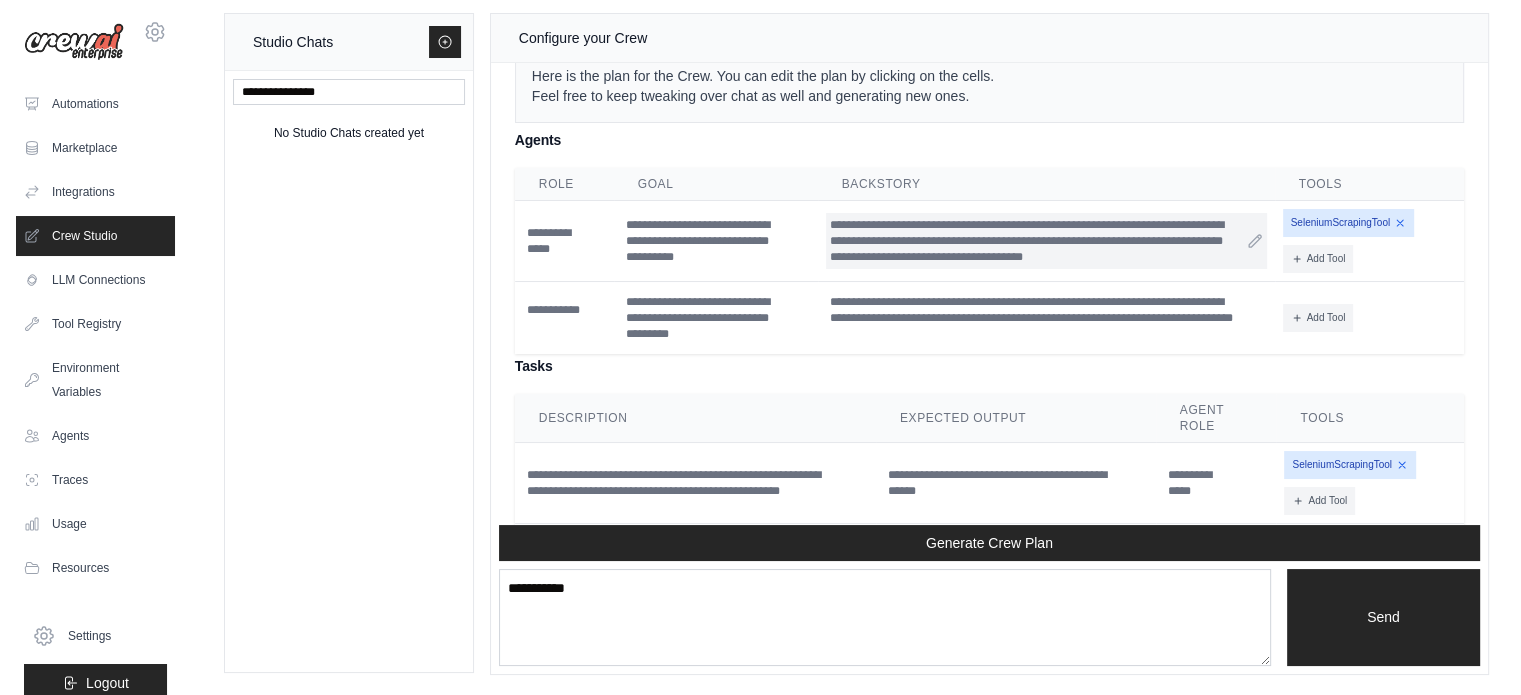 scroll, scrollTop: 1420, scrollLeft: 0, axis: vertical 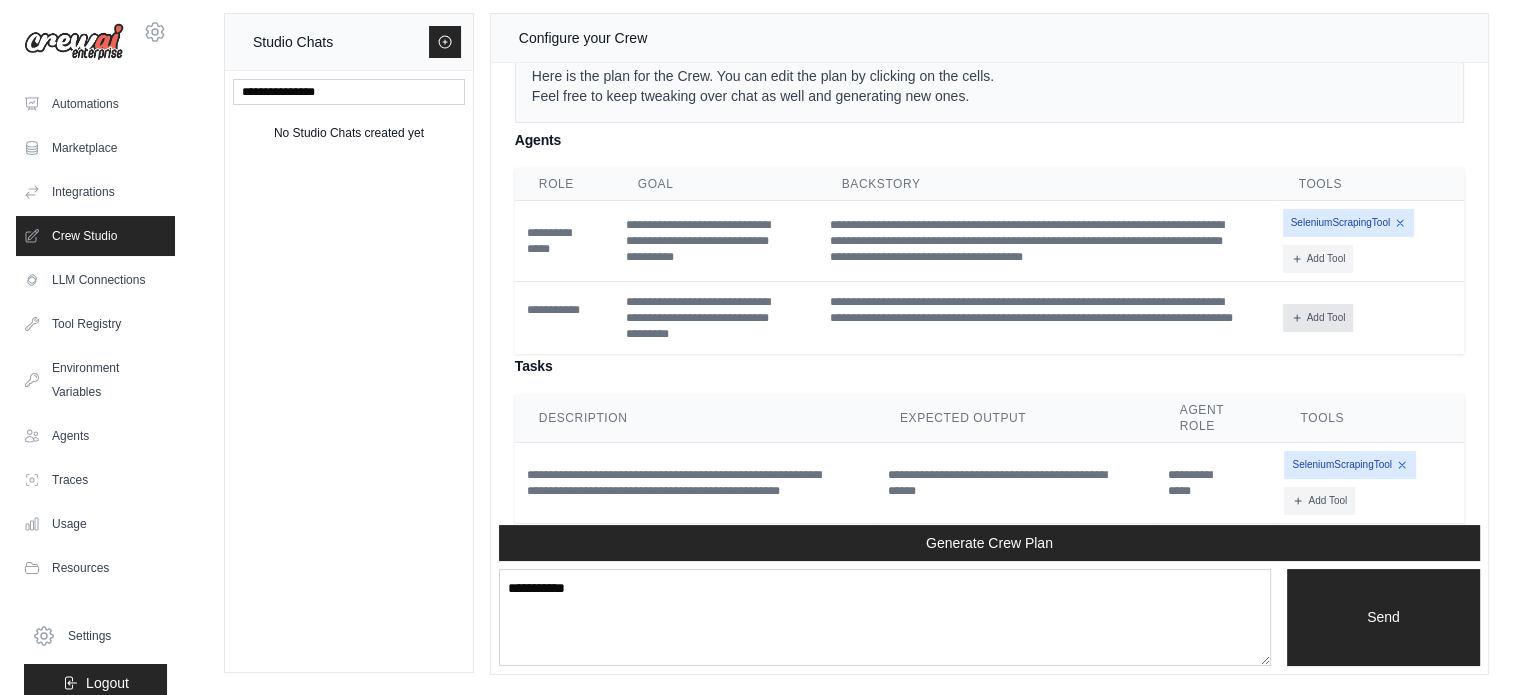 click on "Add Tool" at bounding box center (1318, 318) 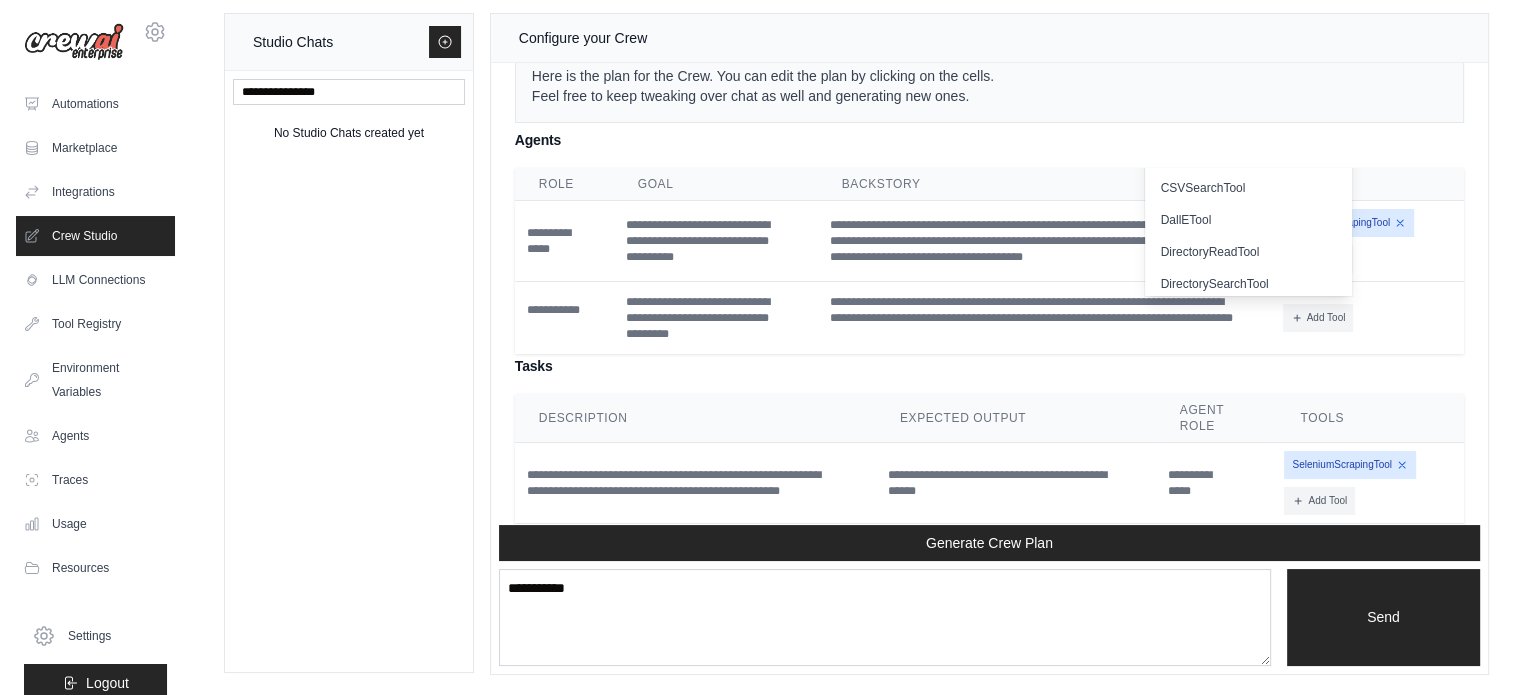 scroll, scrollTop: 206, scrollLeft: 0, axis: vertical 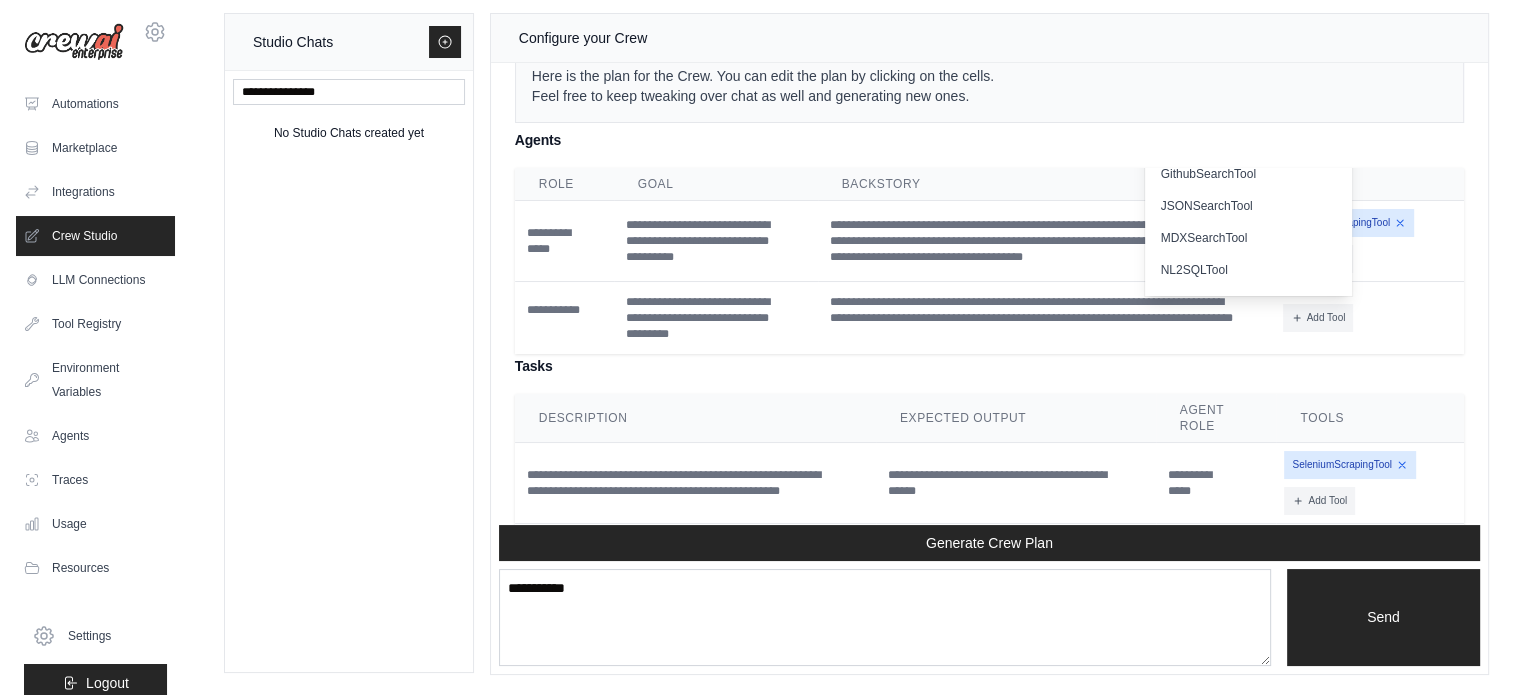 click on "Here is the plan for the Crew. You can edit the plan by clicking on the cells. Feel free to keep tweaking over chat as well and generating new ones." at bounding box center (989, 86) 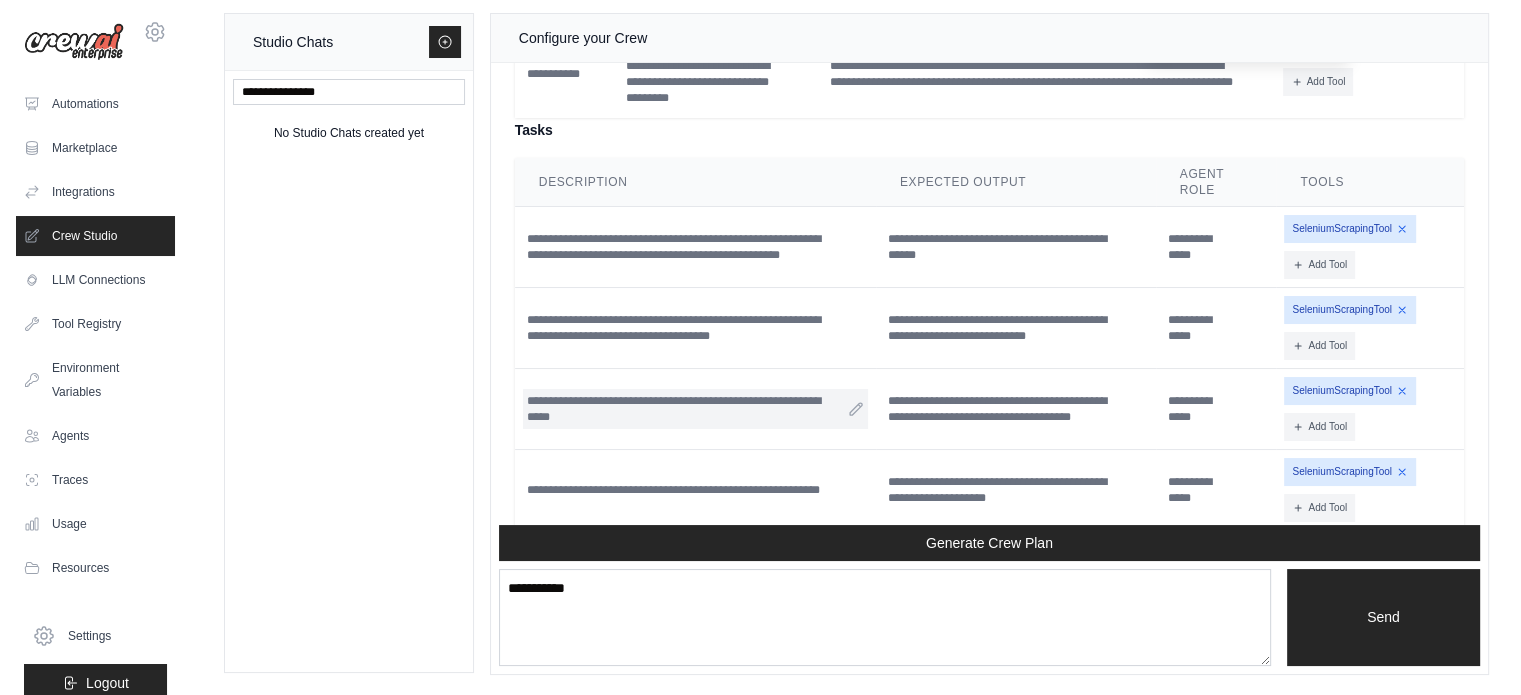 scroll, scrollTop: 1797, scrollLeft: 0, axis: vertical 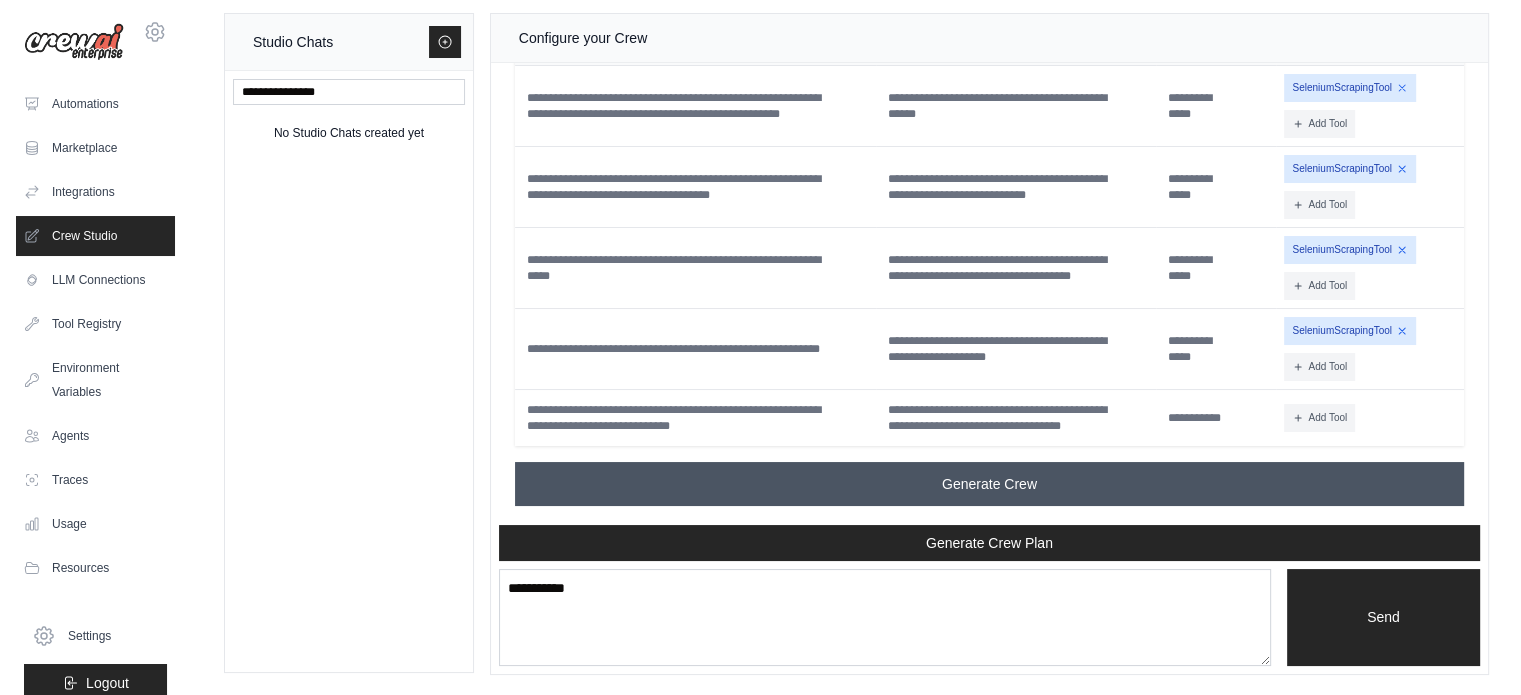 click on "Generate Crew" at bounding box center (989, 484) 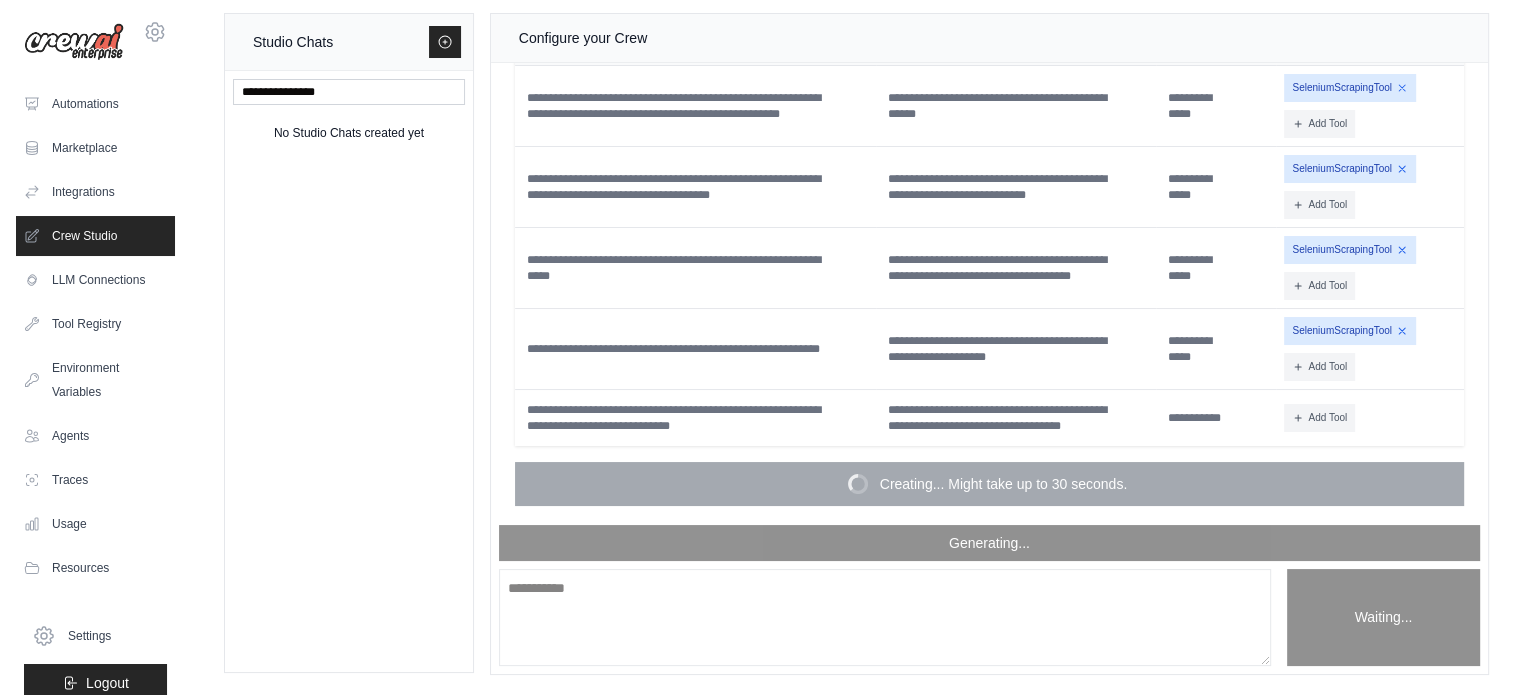 scroll, scrollTop: 0, scrollLeft: 0, axis: both 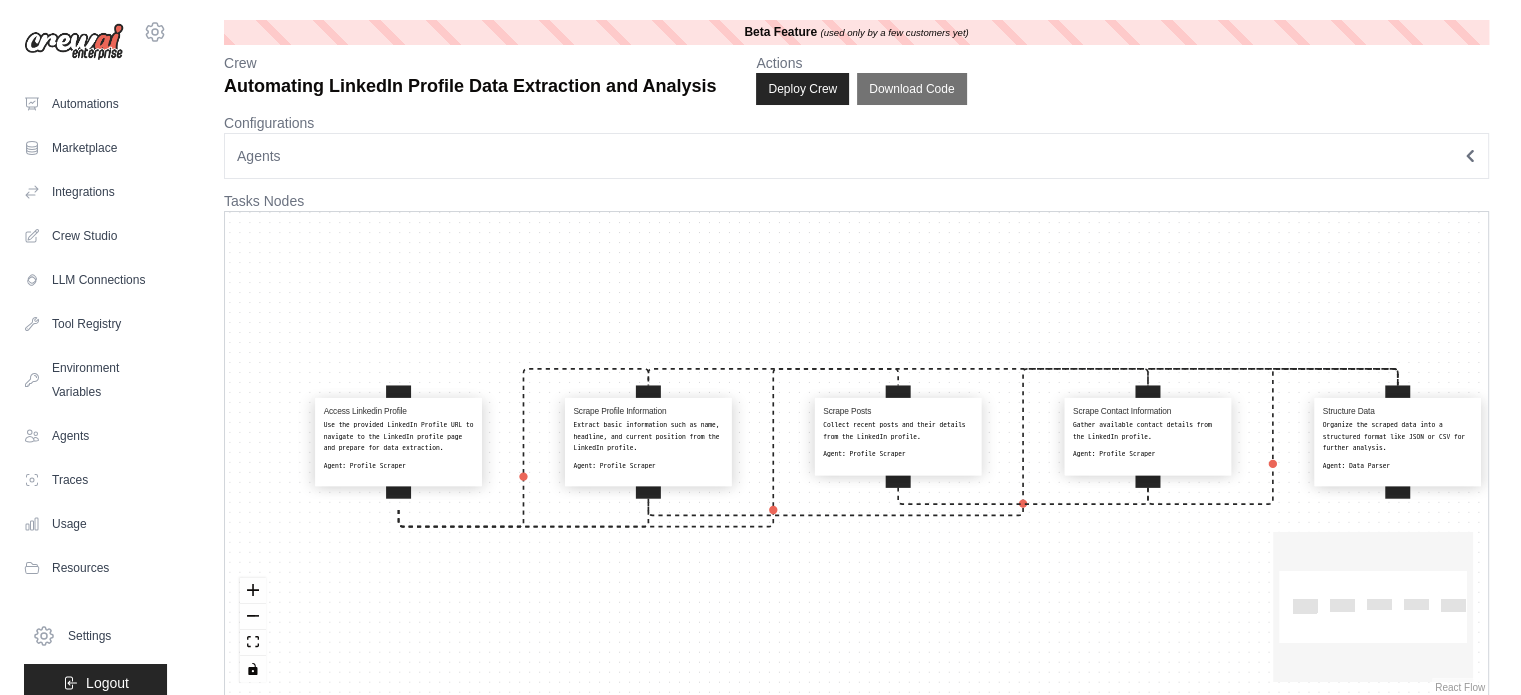 click on "Scrape Profile Information Extract basic information such as name, headline, and current position from the LinkedIn profile. Agent:   Profile Scraper" at bounding box center (648, 438) 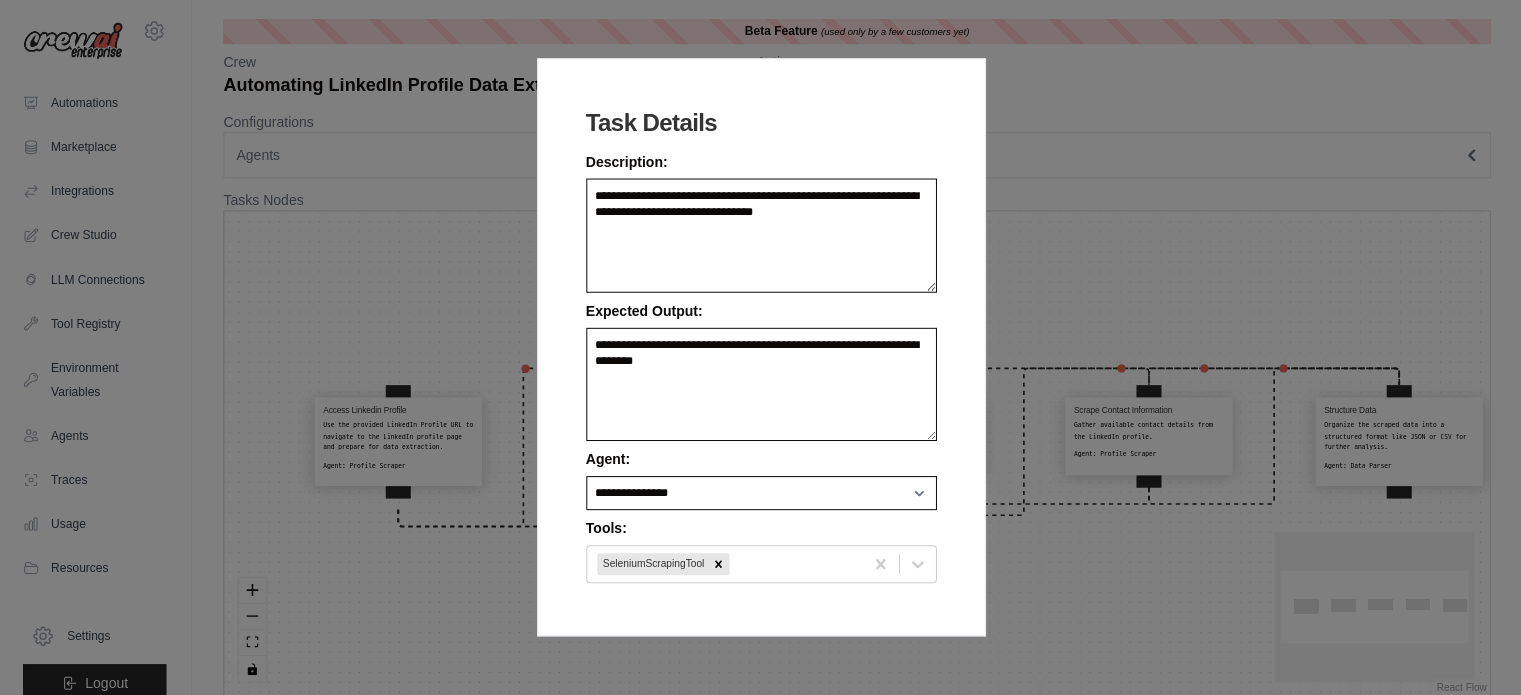 scroll, scrollTop: 0, scrollLeft: 0, axis: both 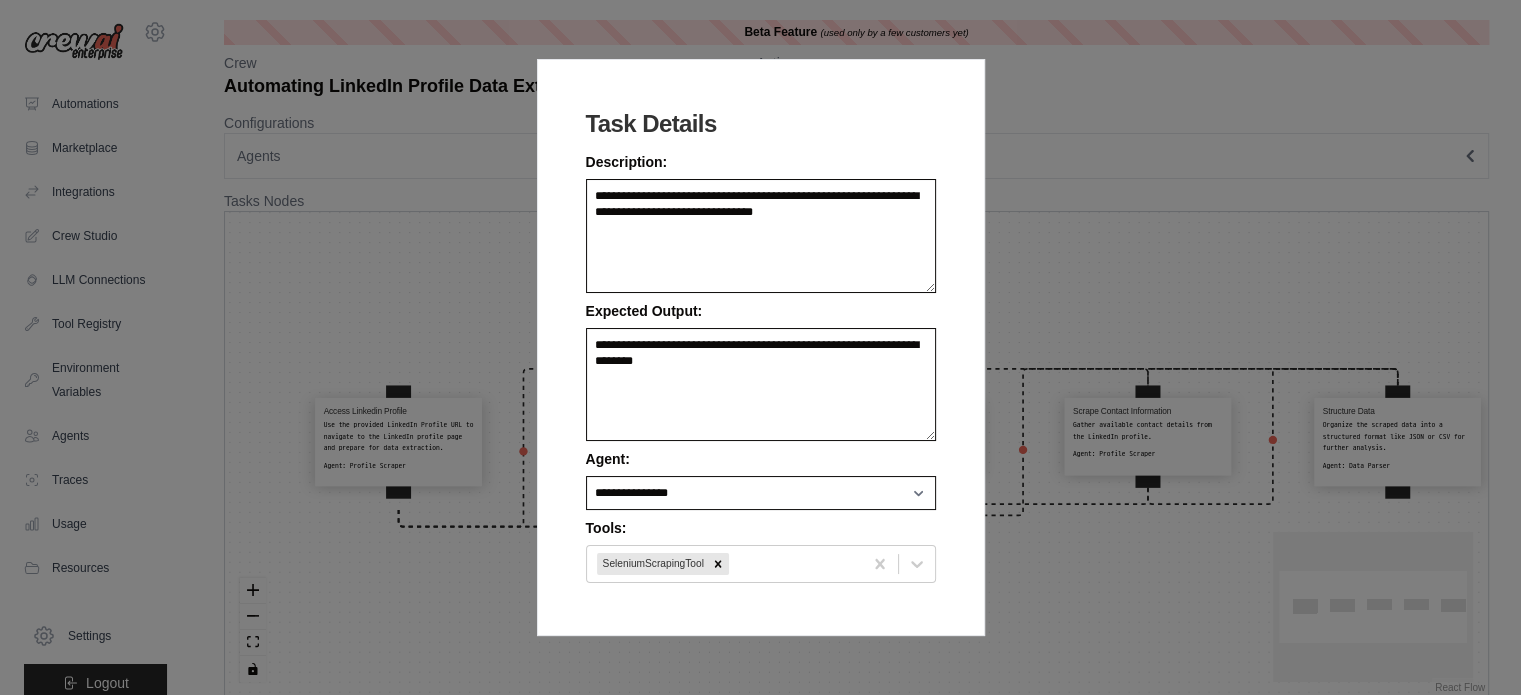 click on "**********" at bounding box center (760, 347) 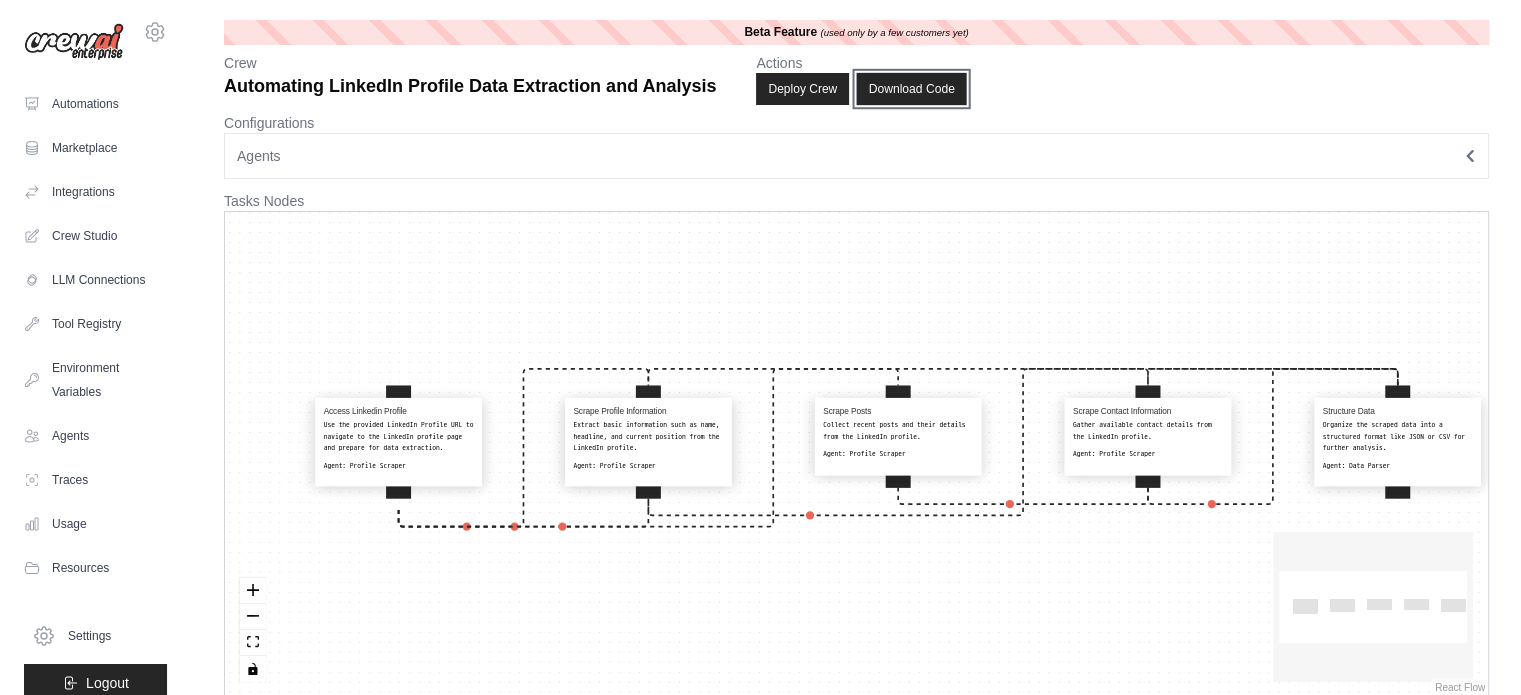 click on "Download Code" at bounding box center (912, 89) 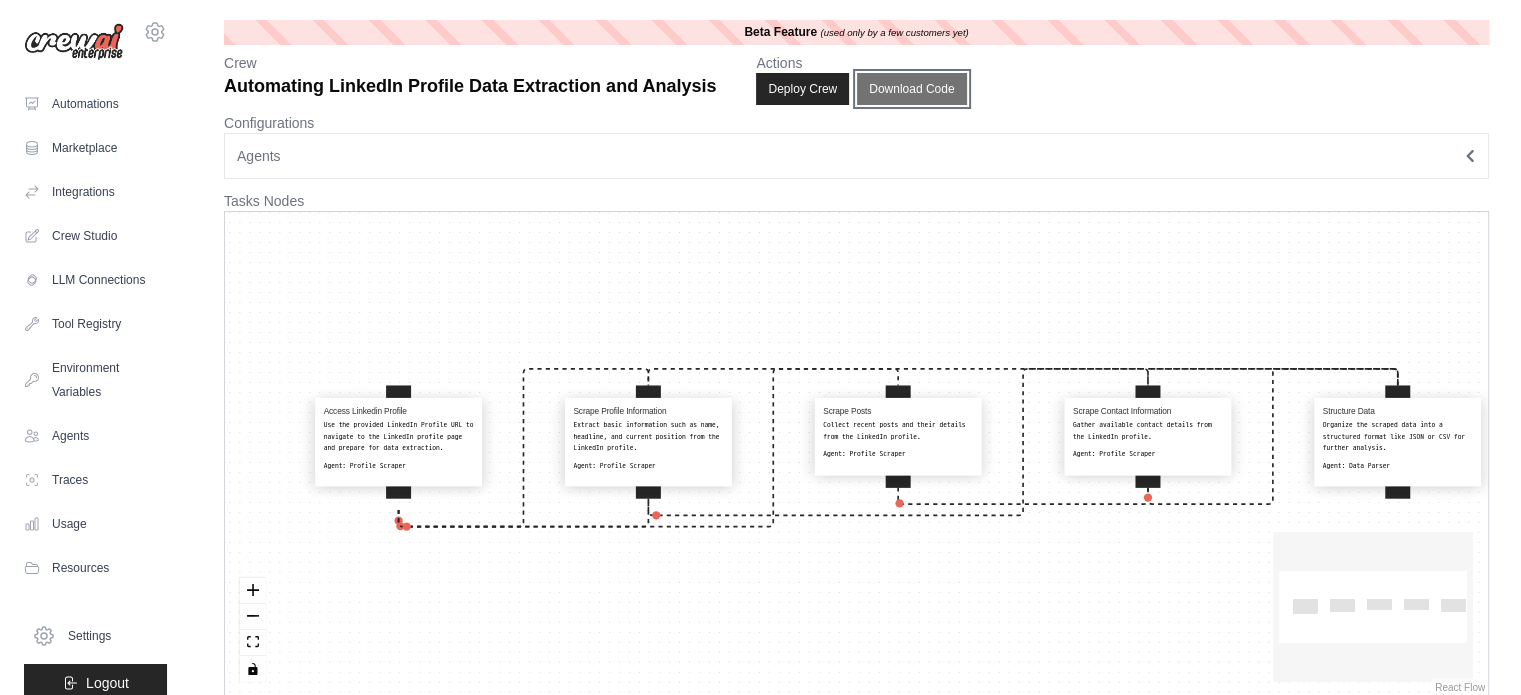 type 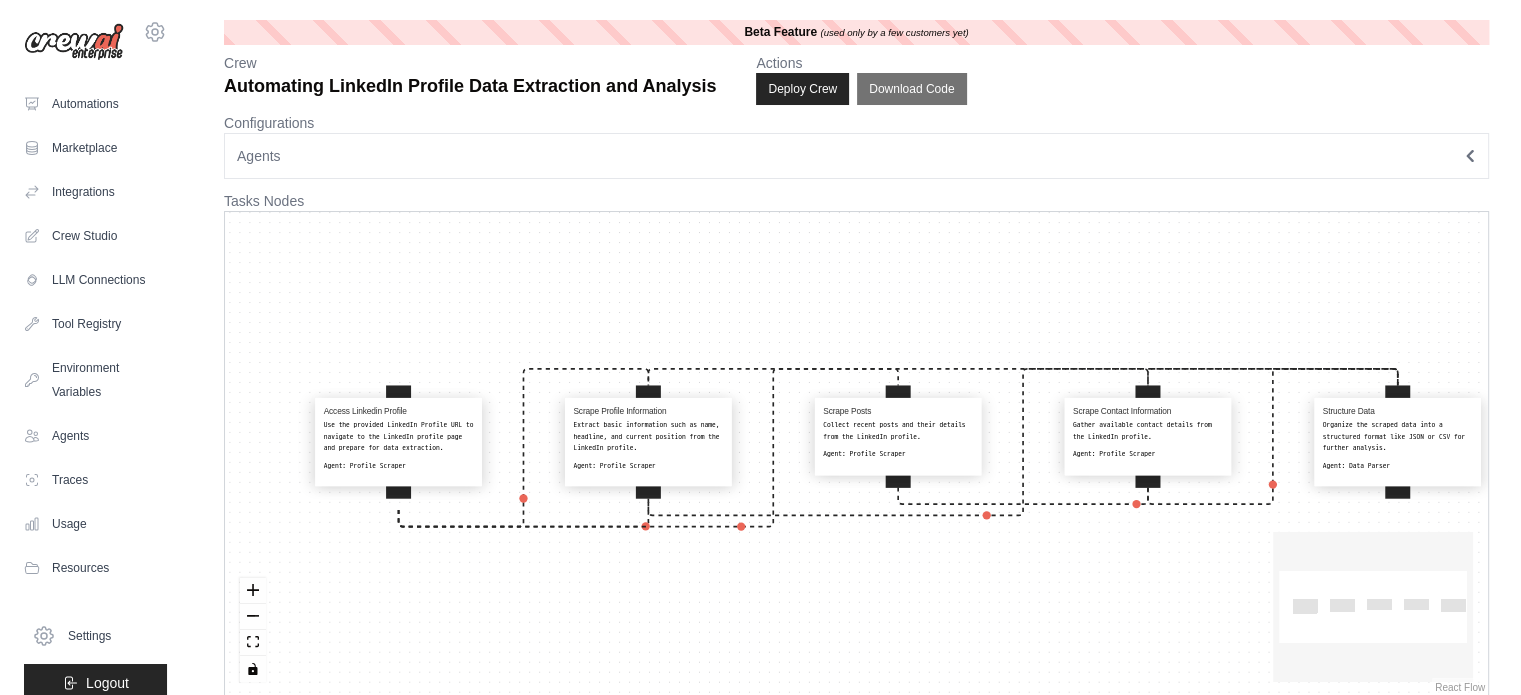 click on "React Flow mini map" 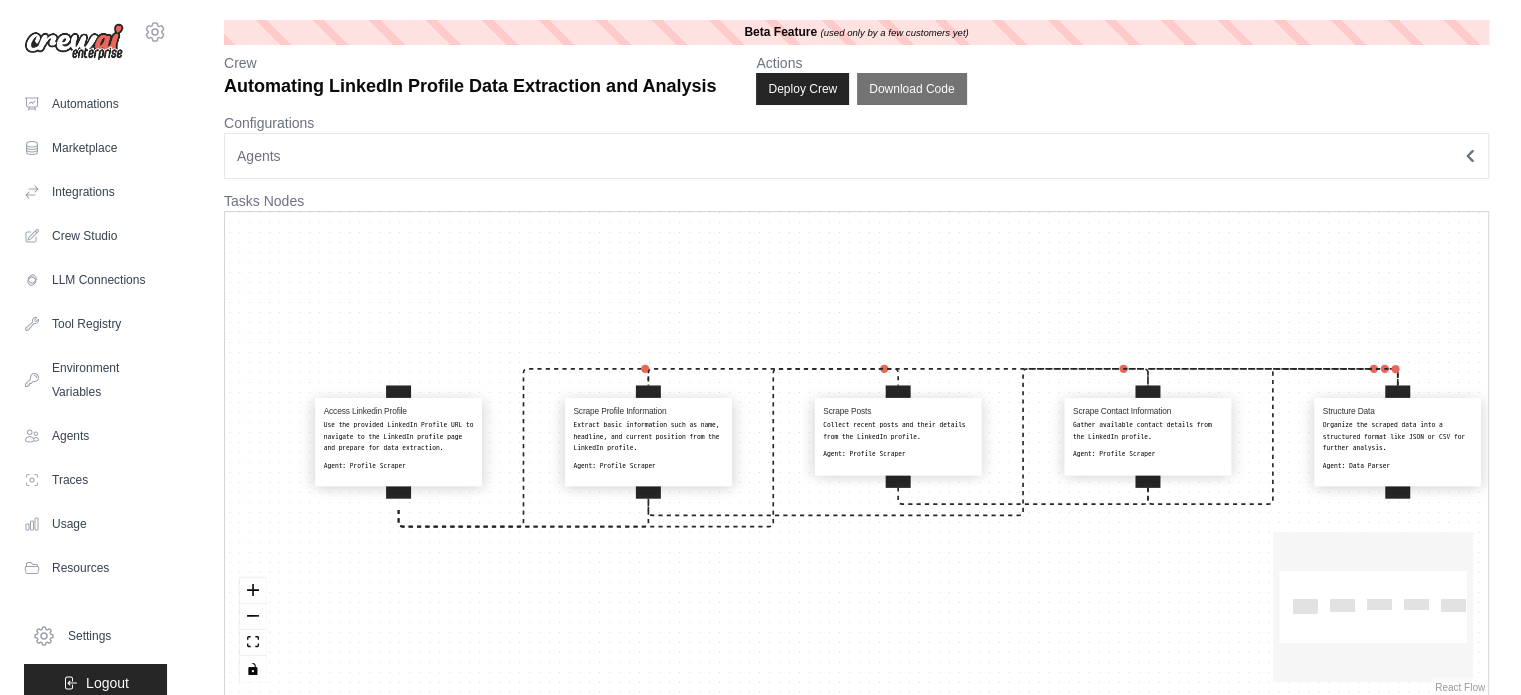 click on "Agents" at bounding box center [856, 156] 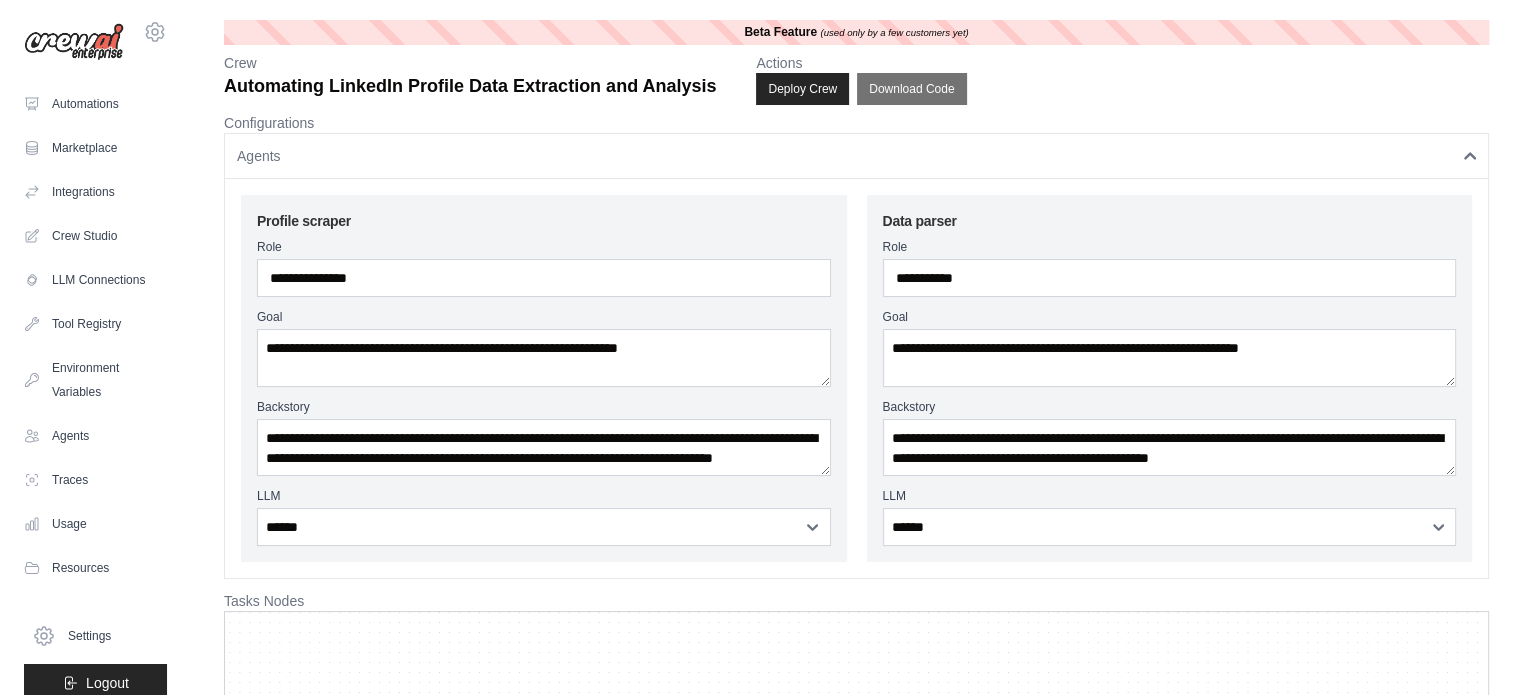 scroll, scrollTop: 244, scrollLeft: 0, axis: vertical 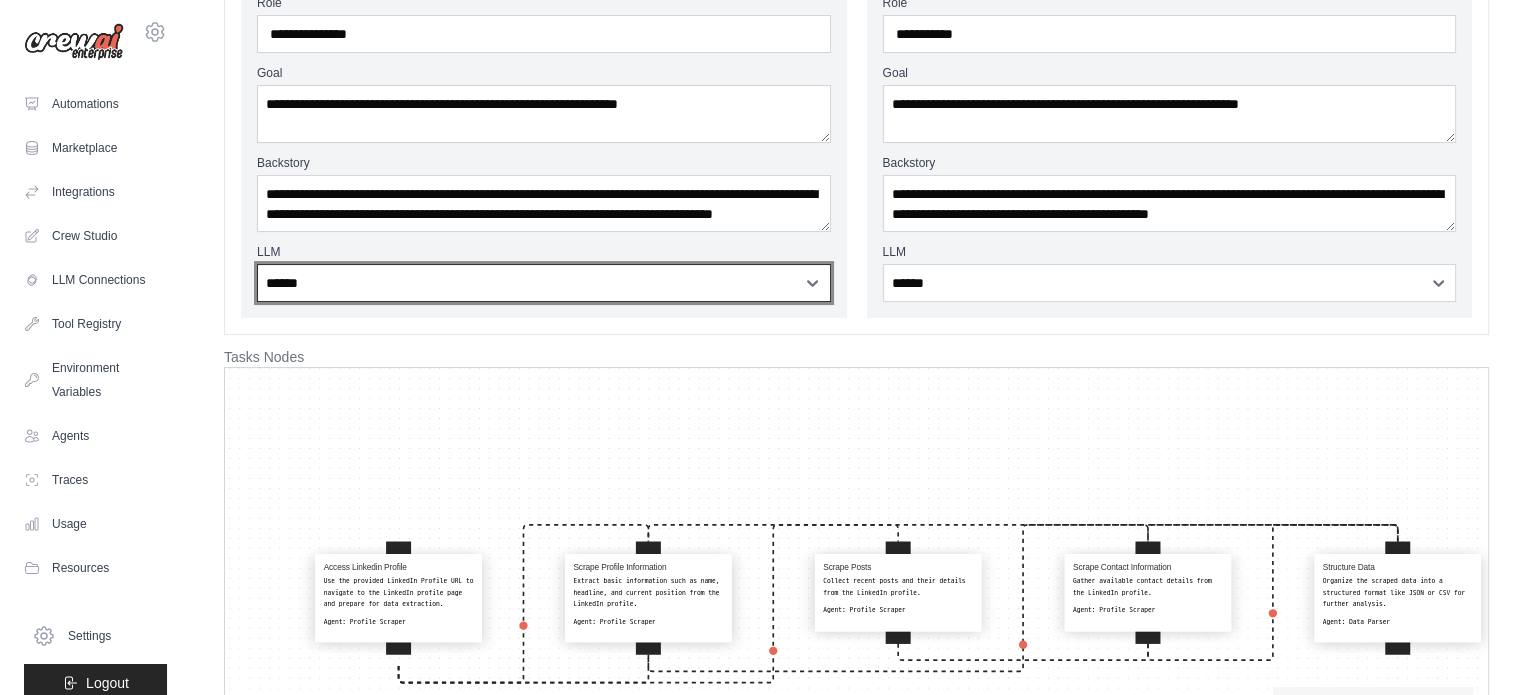 click on "**********" at bounding box center [544, 283] 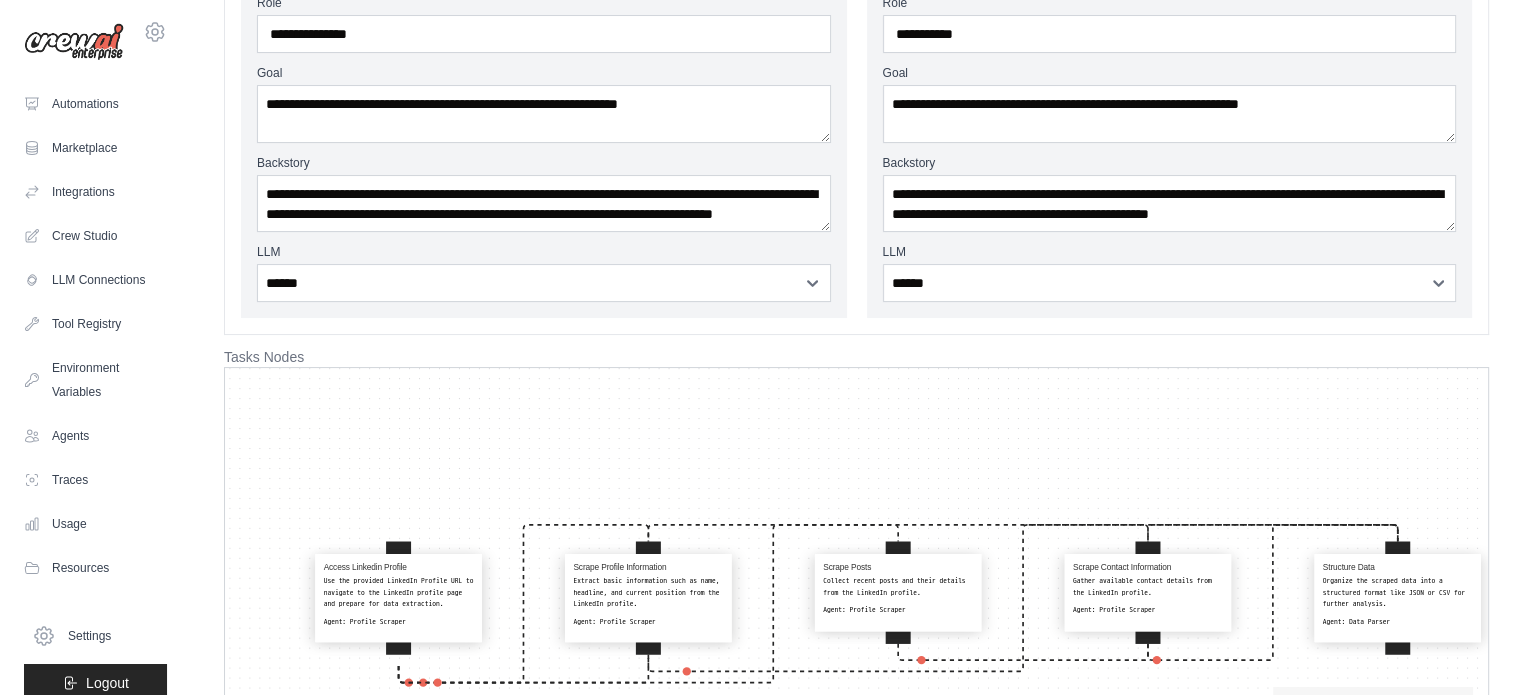 click on "Access Linkedin Profile Use the provided LinkedIn Profile URL to navigate to the LinkedIn profile page and prepare for data extraction. Agent:   Profile Scraper Scrape Profile Information Extract basic information such as name, headline, and current position from the LinkedIn profile. Agent:   Profile Scraper Scrape Posts Collect recent posts and their details from the LinkedIn profile. Agent:   Profile Scraper Scrape Contact Information Gather available contact details from the LinkedIn profile. Agent:   Profile Scraper Structure Data Organize the scraped data into a structured format like JSON or CSV for further analysis. Agent:   Data Parser" at bounding box center (856, 610) 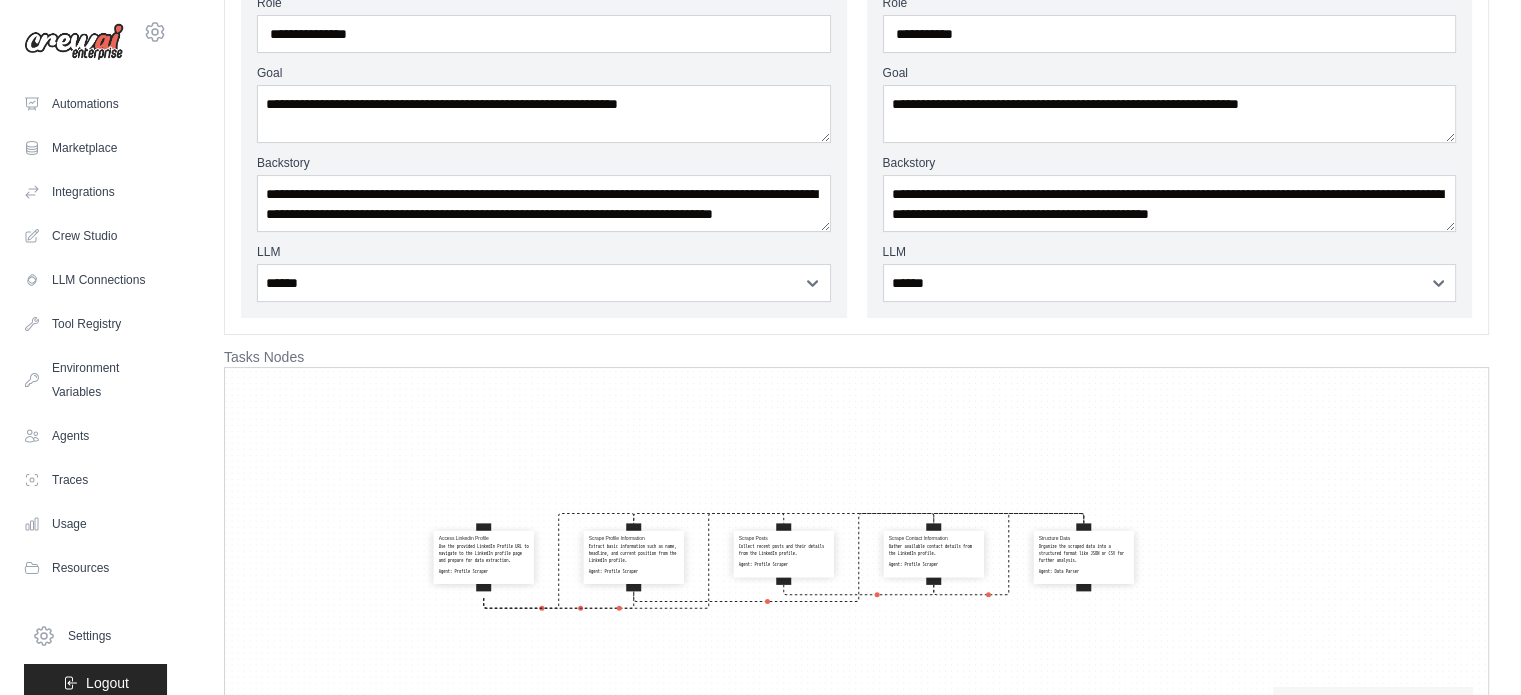 click on "Access Linkedin Profile Use the provided LinkedIn Profile URL to navigate to the LinkedIn profile page and prepare for data extraction. Agent:   Profile Scraper Scrape Profile Information Extract basic information such as name, headline, and current position from the LinkedIn profile. Agent:   Profile Scraper Scrape Posts Collect recent posts and their details from the LinkedIn profile. Agent:   Profile Scraper Scrape Contact Information Gather available contact details from the LinkedIn profile. Agent:   Profile Scraper Structure Data Organize the scraped data into a structured format like JSON or CSV for further analysis. Agent:   Data Parser" at bounding box center [856, 610] 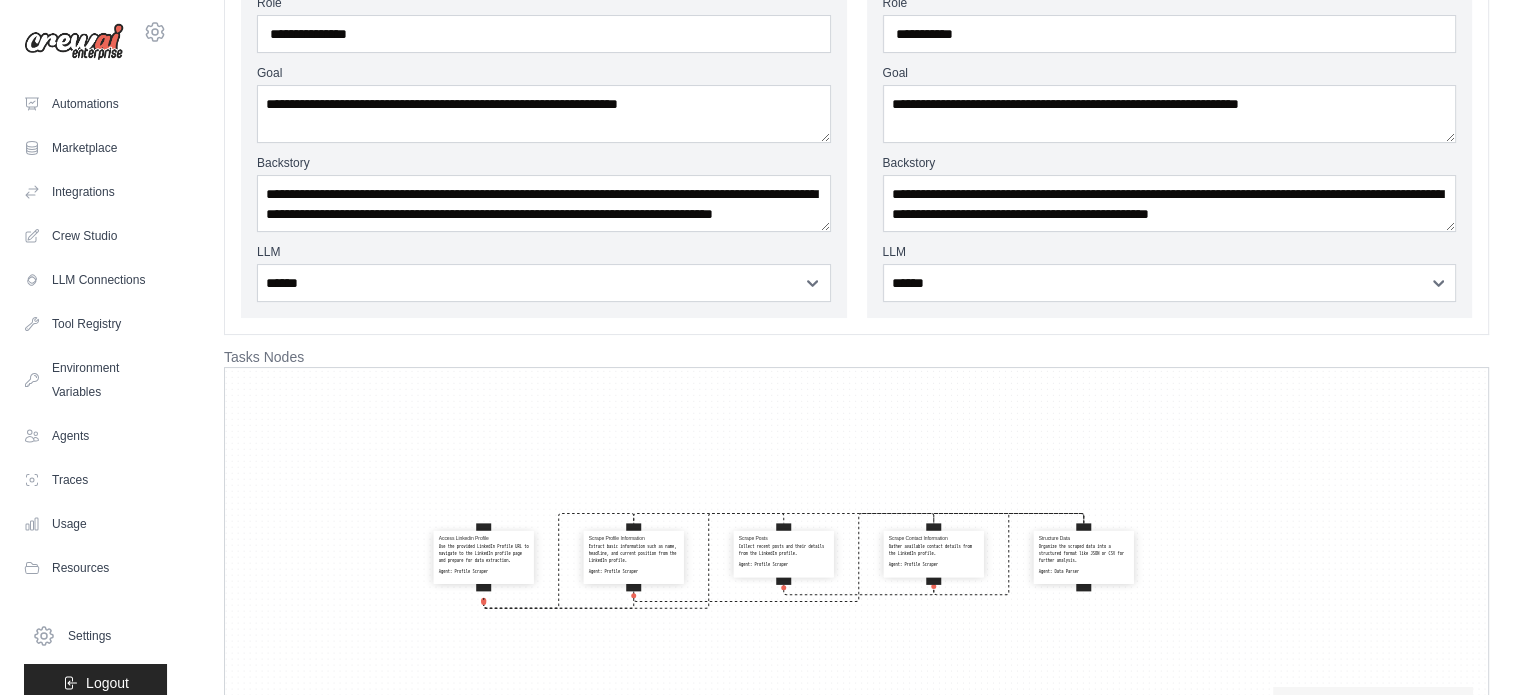 click on "Use the provided LinkedIn Profile URL to navigate to the LinkedIn profile page and prepare for data extraction." at bounding box center [484, 554] 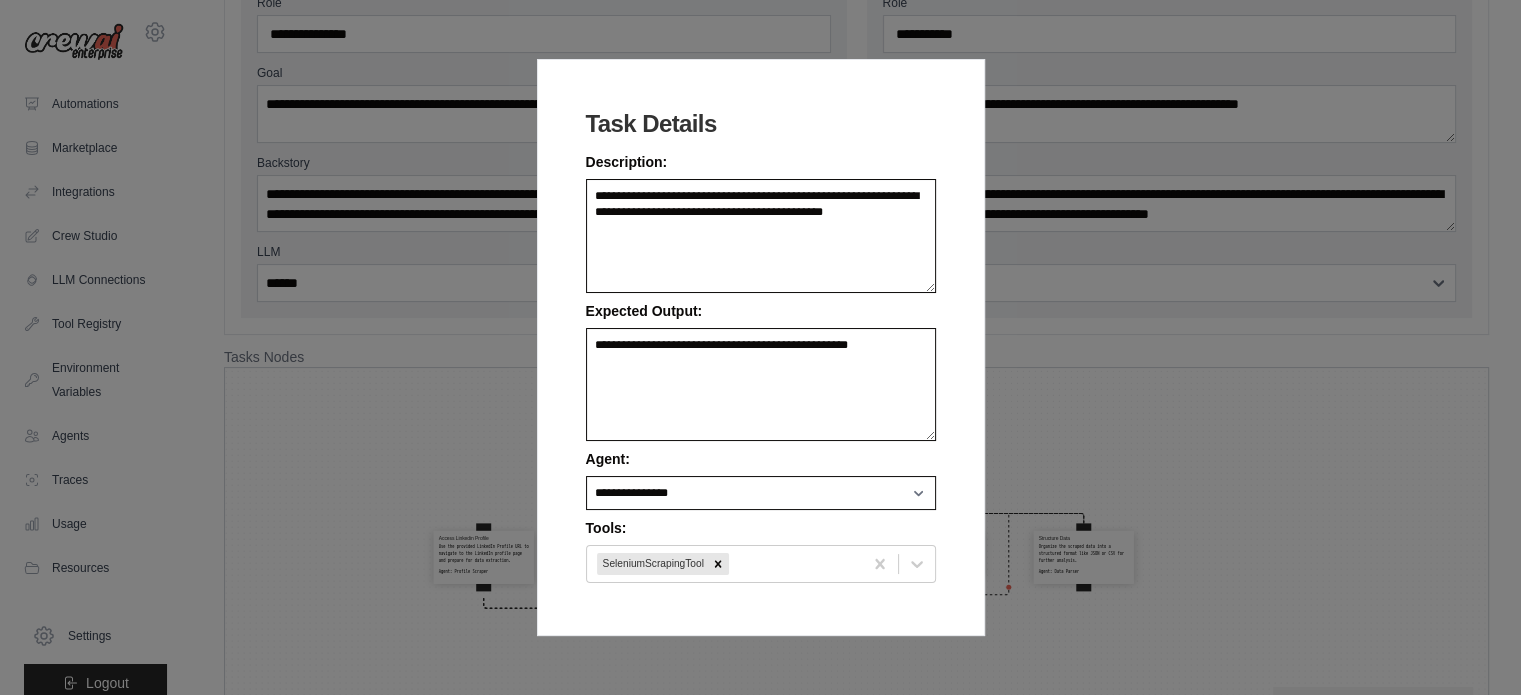 scroll, scrollTop: 420, scrollLeft: 0, axis: vertical 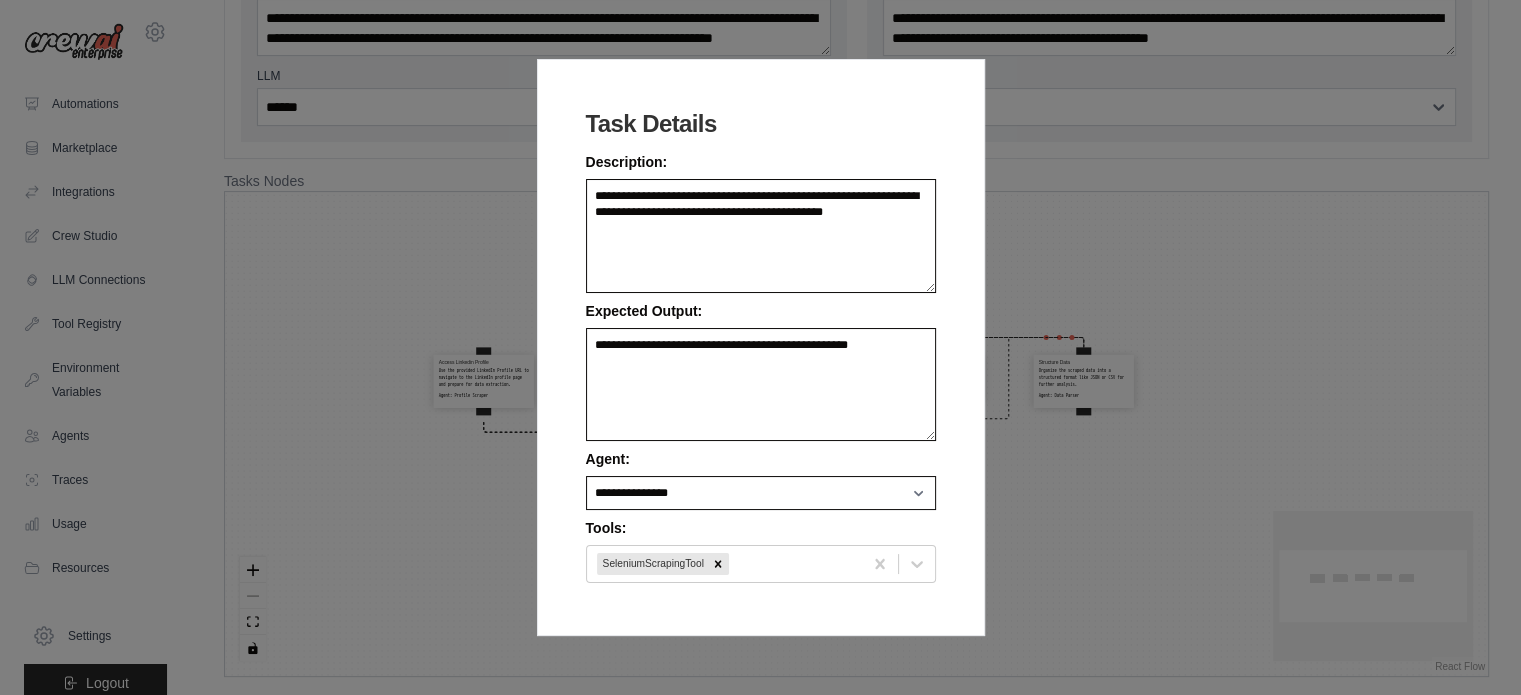 click on "**********" at bounding box center [760, 347] 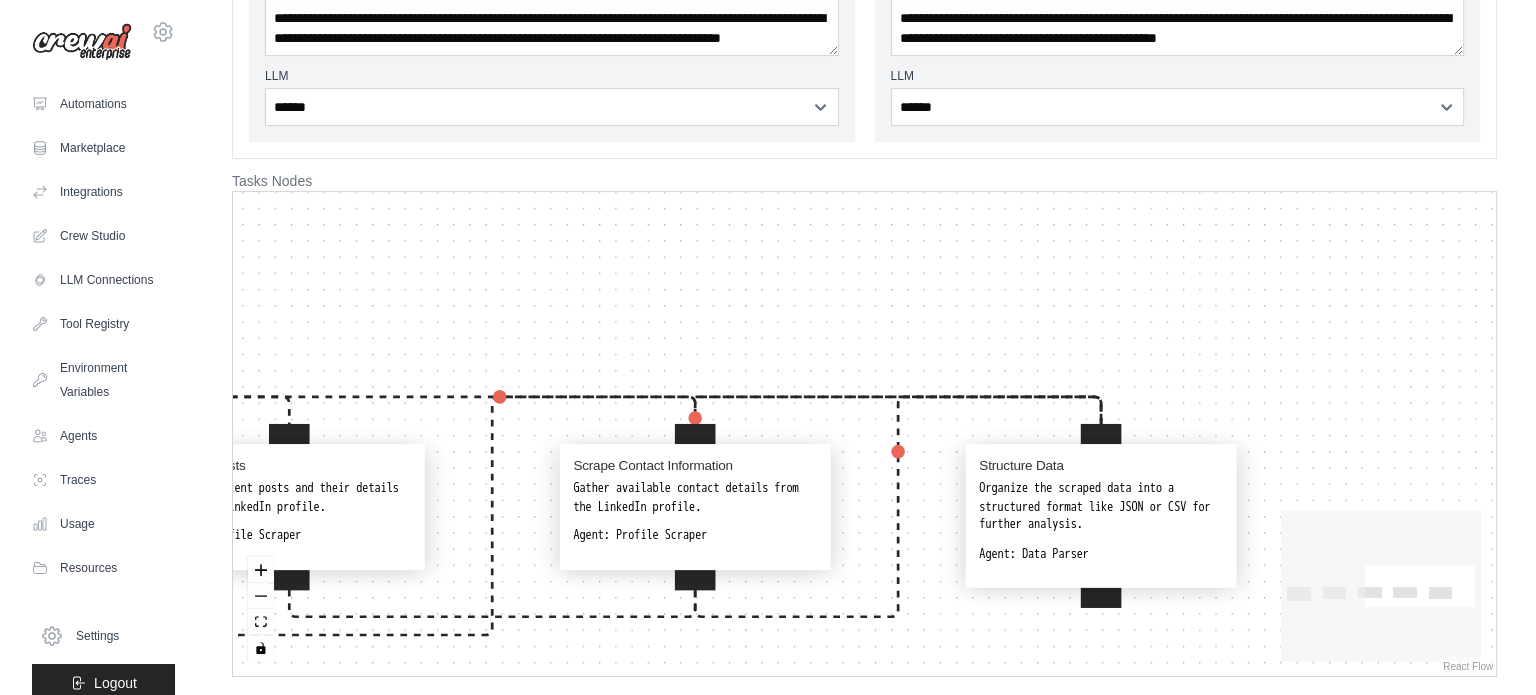scroll, scrollTop: 0, scrollLeft: 0, axis: both 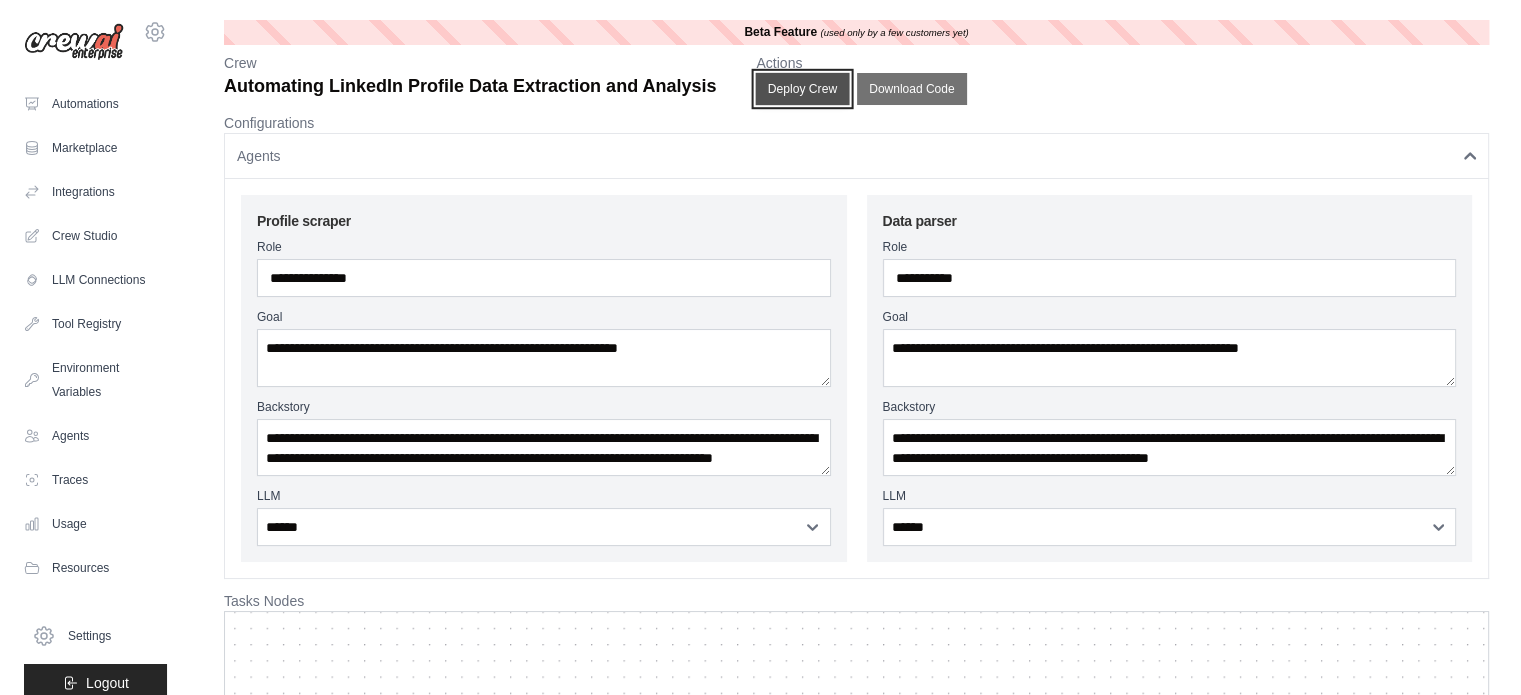 click on "Deploy Crew" at bounding box center (803, 89) 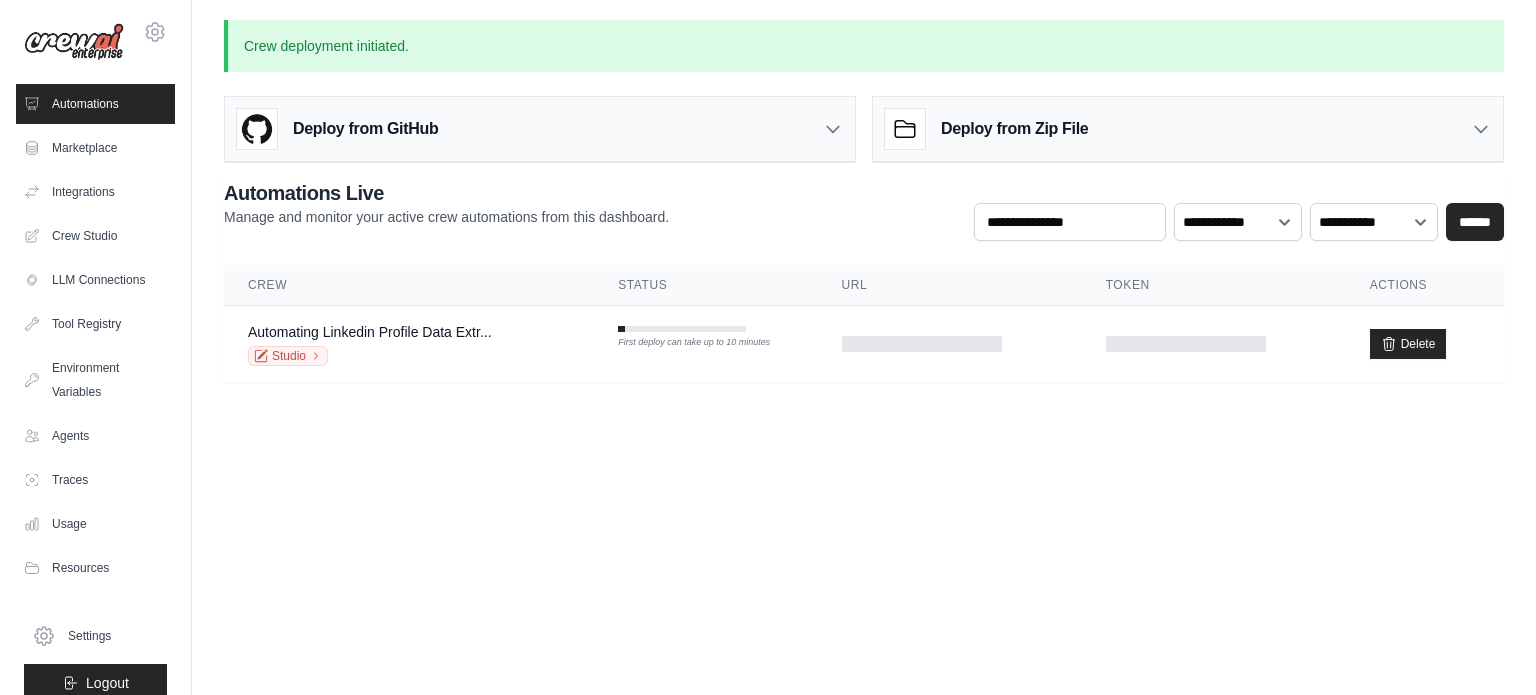 click on "Crew deployment initiated.
Deploy from GitHub
Deploy your project directly from GitHub. Select a repository and
branch to get started.
Changes will be automatically synchronized with your deployment.
Configure GitHub
Deploy from Zip File
Choose file" at bounding box center [864, 201] 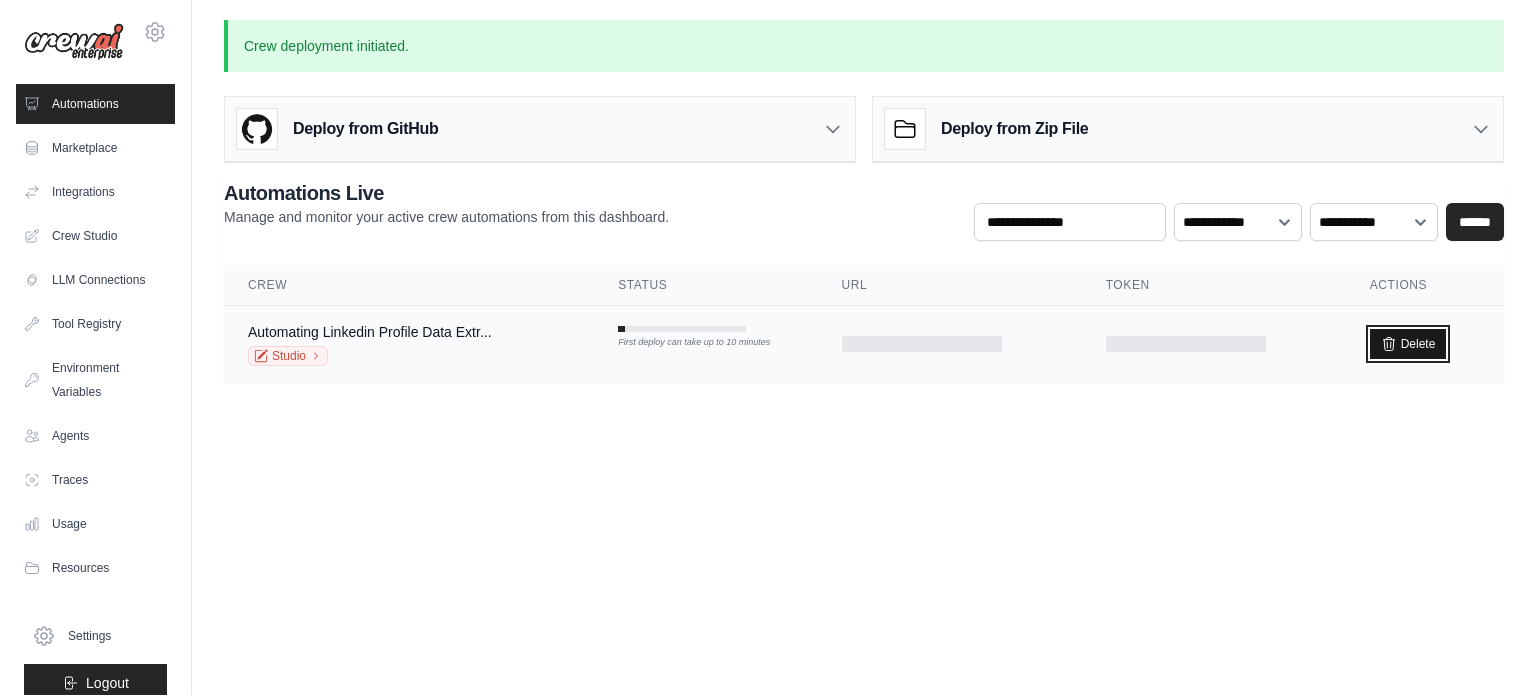 click on "Delete" at bounding box center [1408, 344] 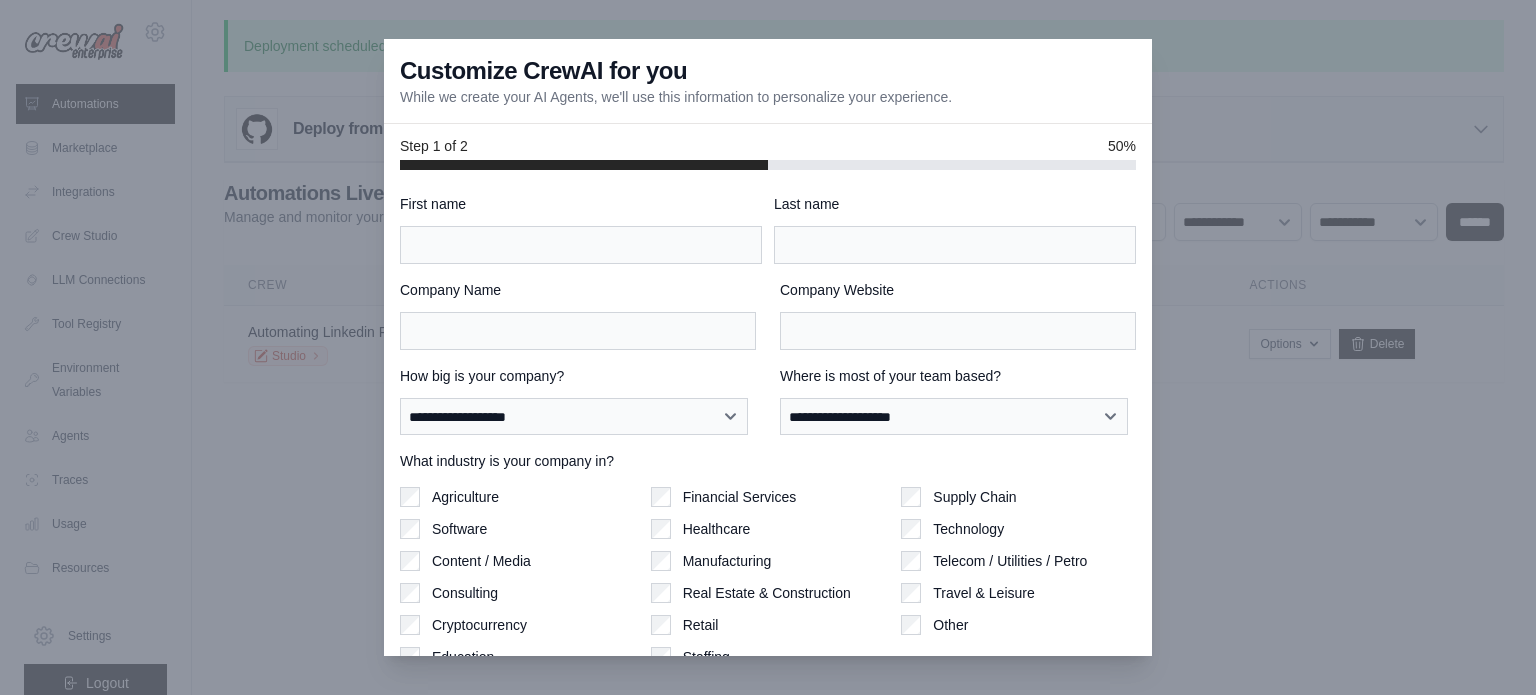 scroll, scrollTop: 0, scrollLeft: 0, axis: both 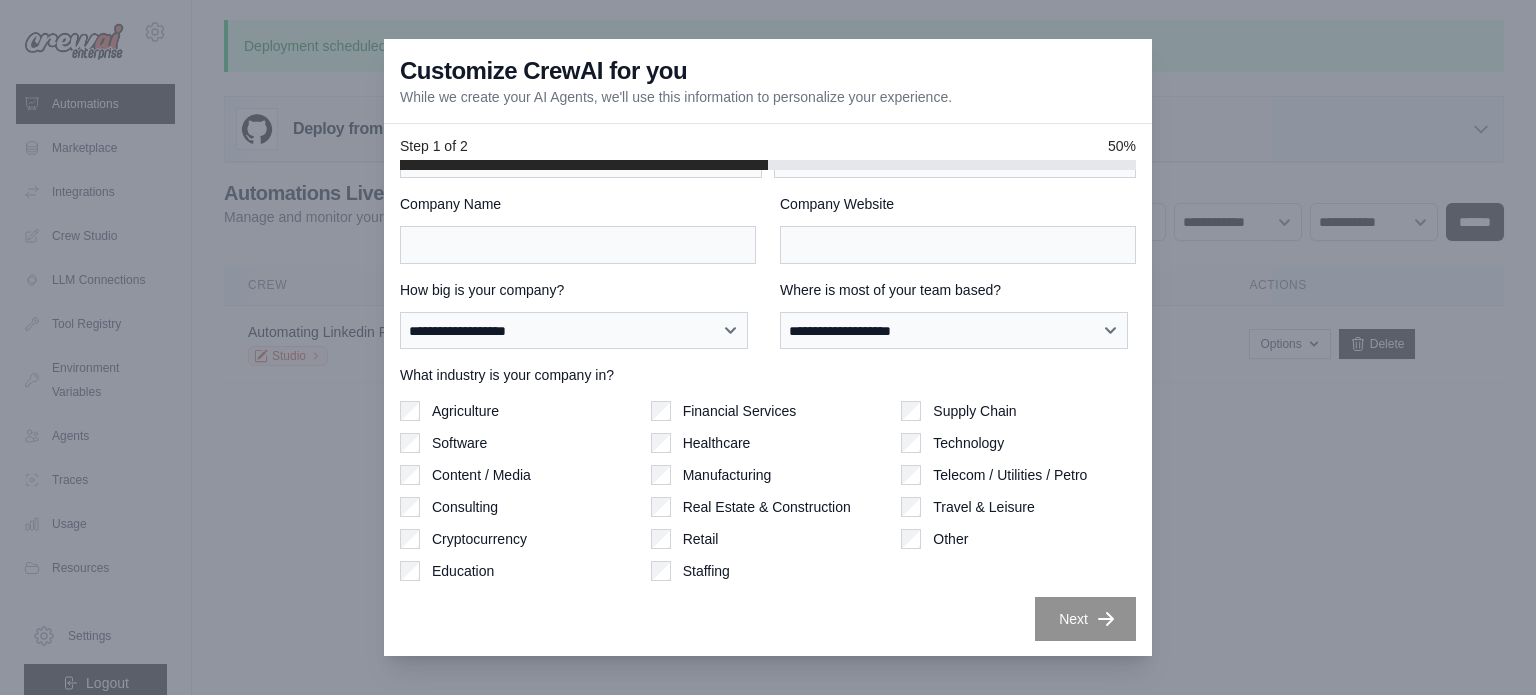 click at bounding box center [768, 347] 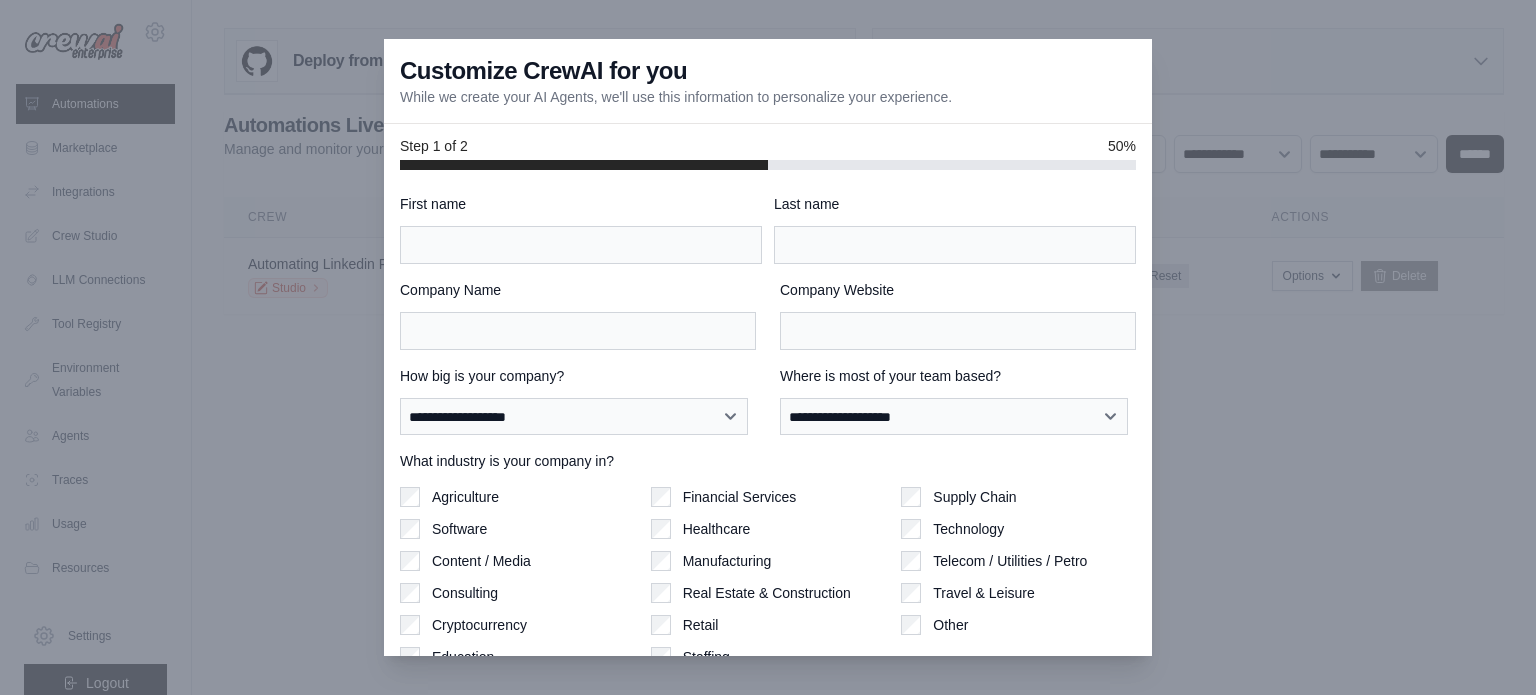 scroll, scrollTop: 0, scrollLeft: 0, axis: both 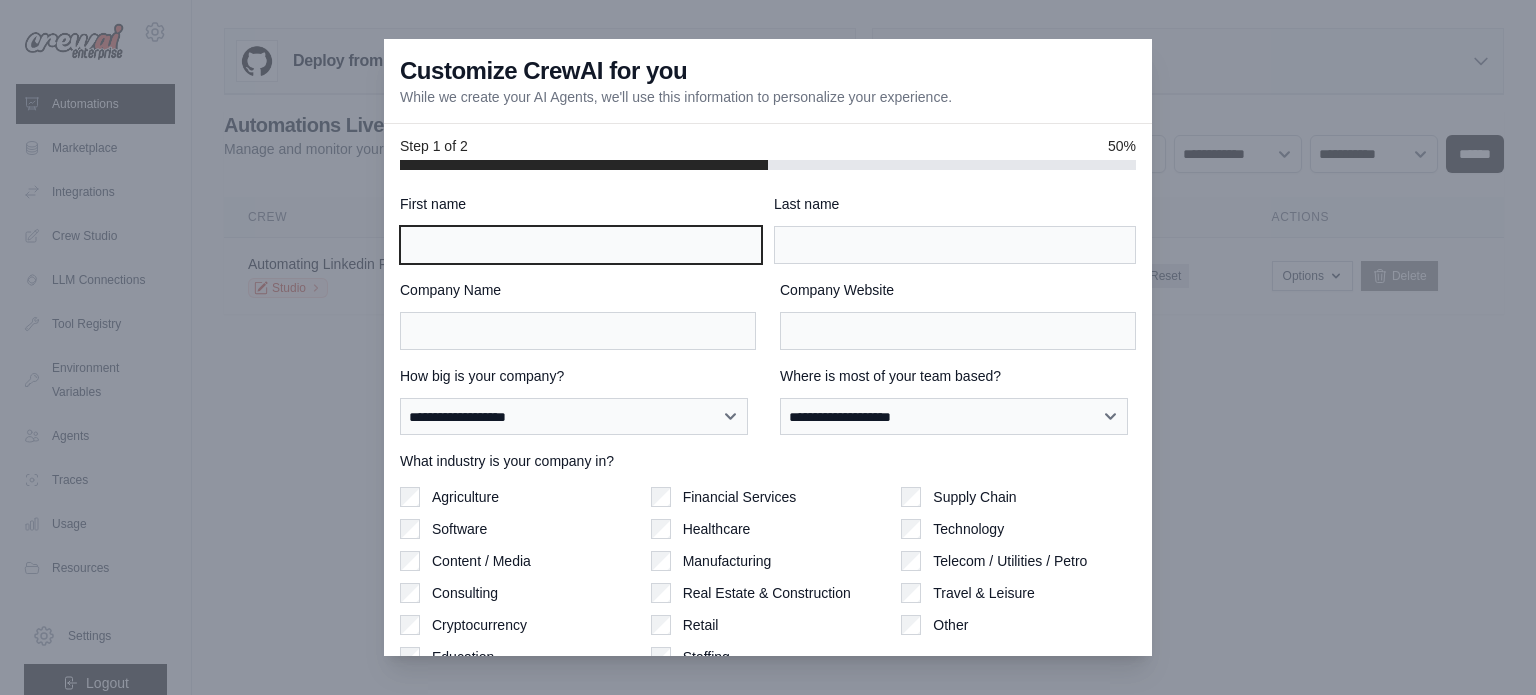 click on "First name" at bounding box center [581, 245] 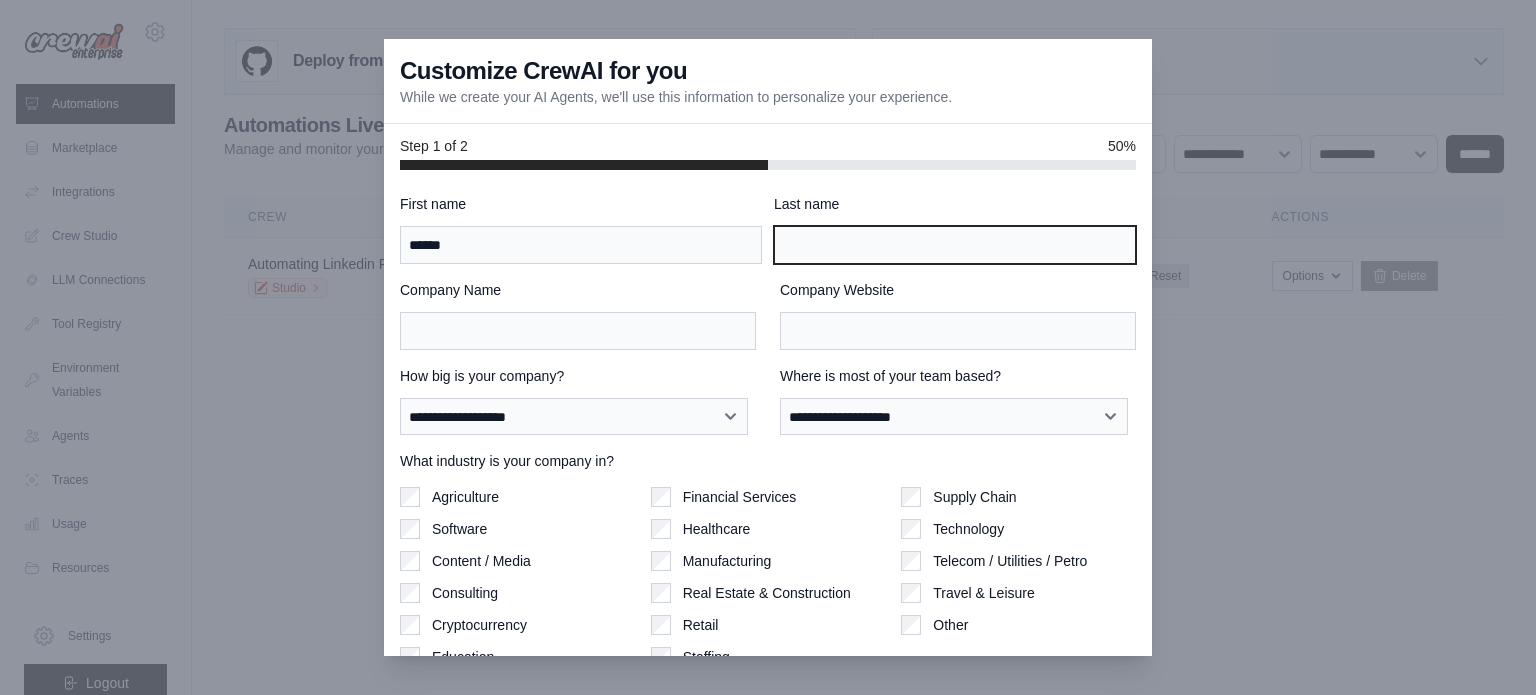 type on "******" 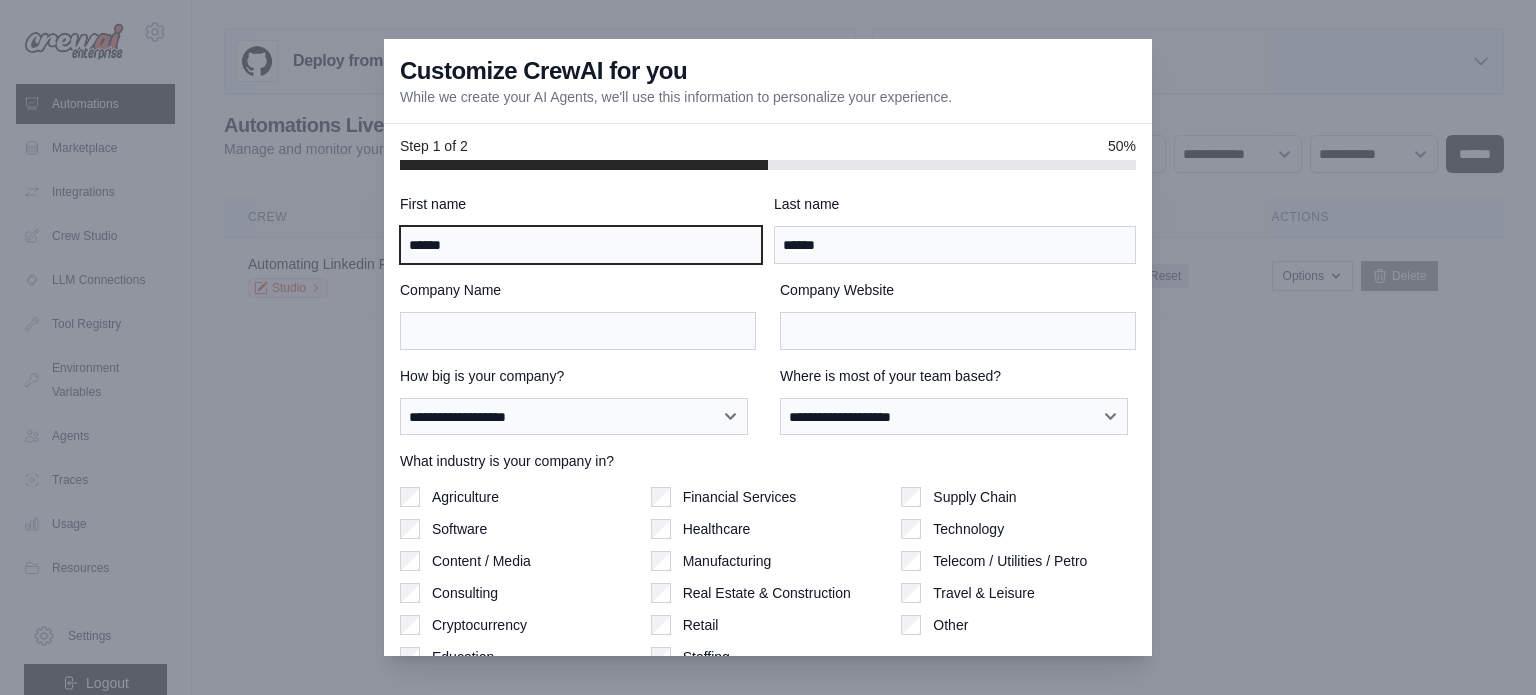scroll, scrollTop: 86, scrollLeft: 0, axis: vertical 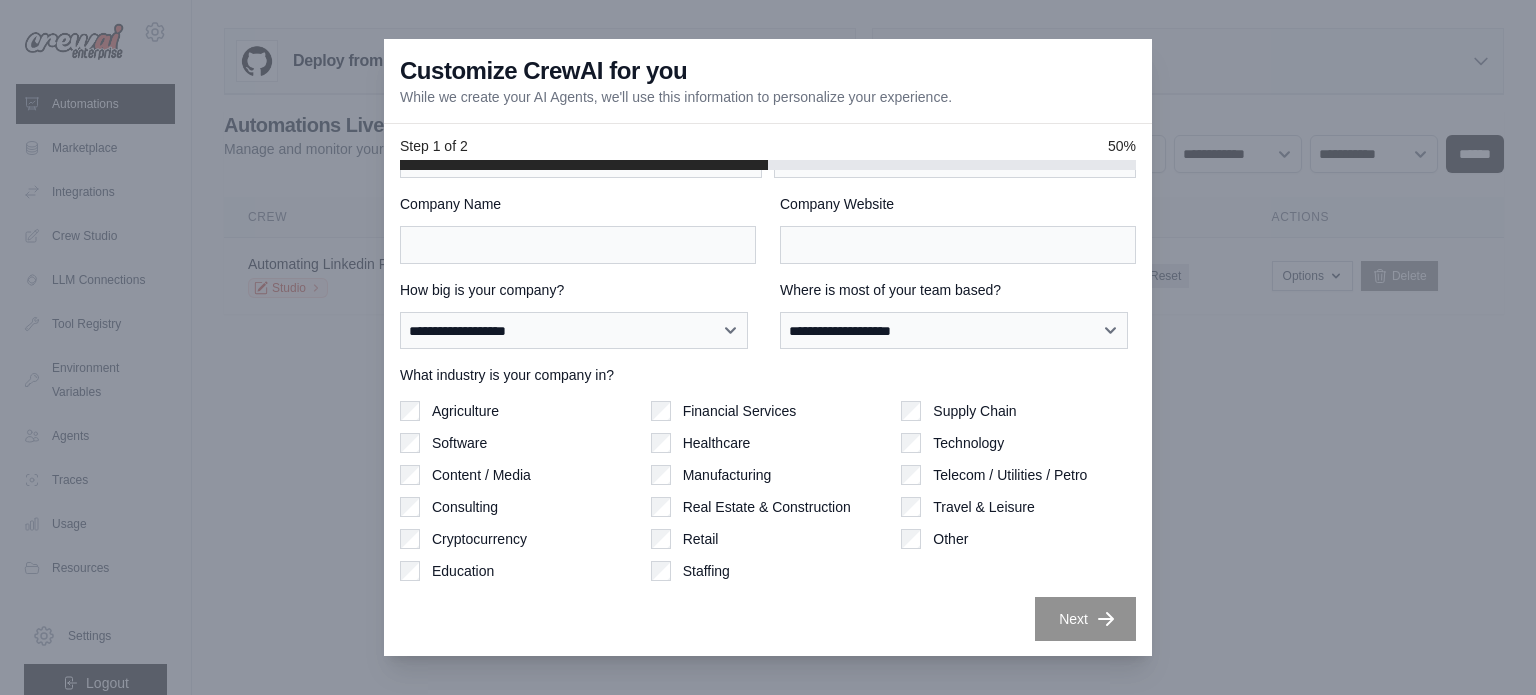 click on "Other" at bounding box center [1018, 539] 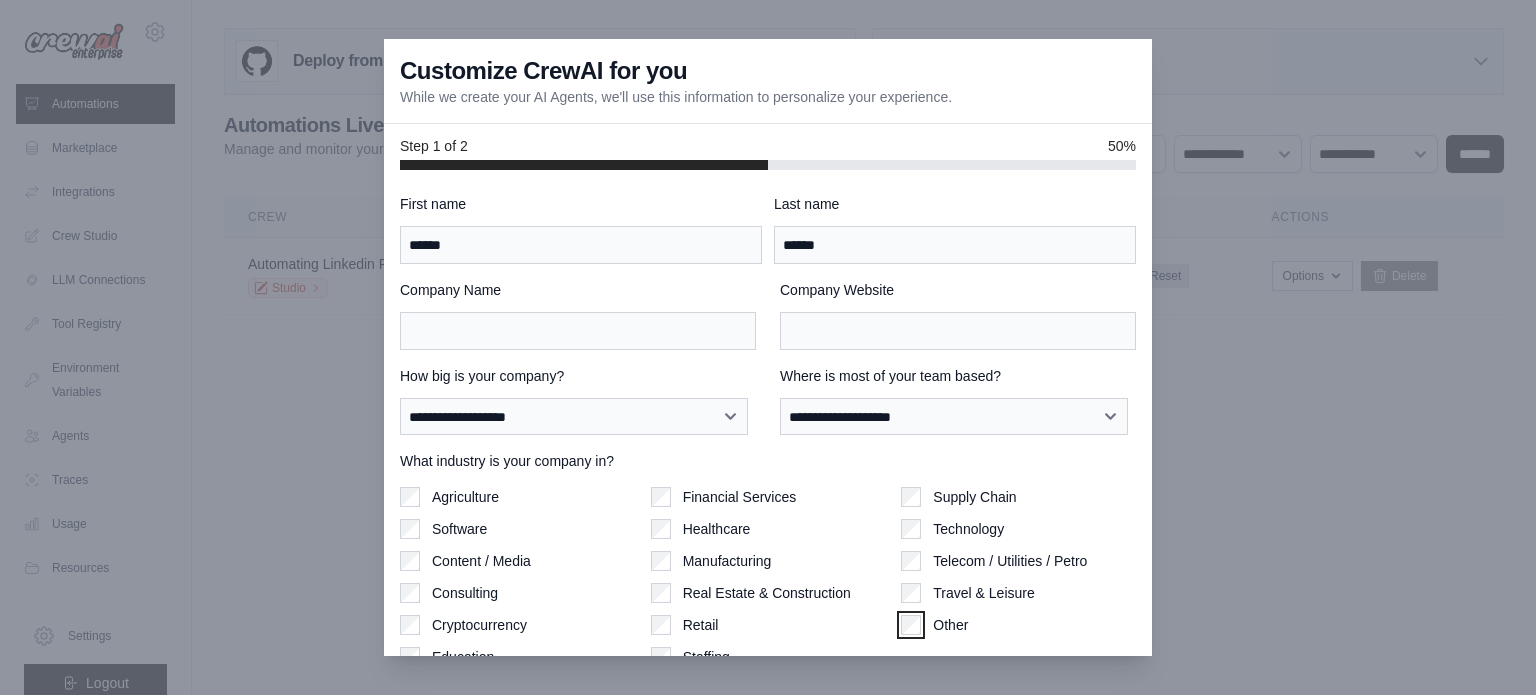 scroll, scrollTop: 0, scrollLeft: 0, axis: both 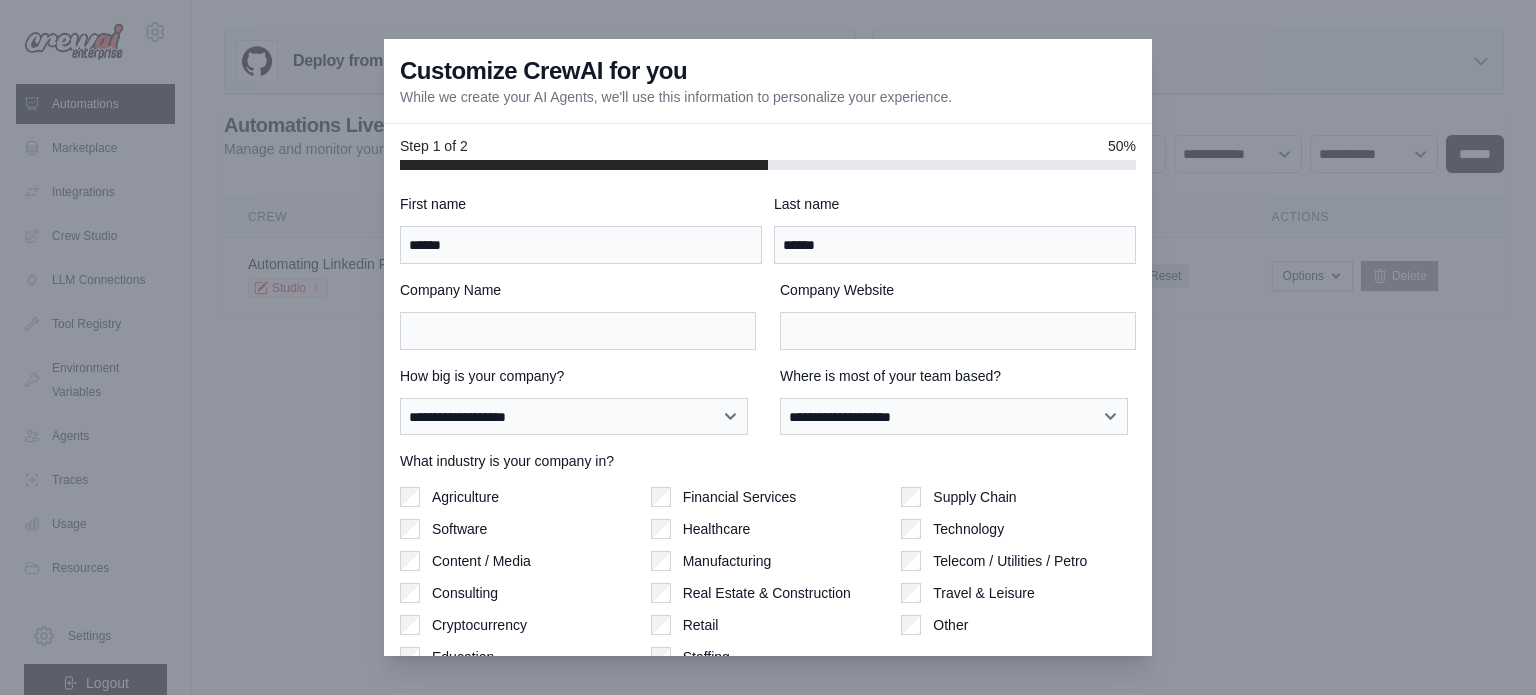click on "**********" at bounding box center (768, 461) 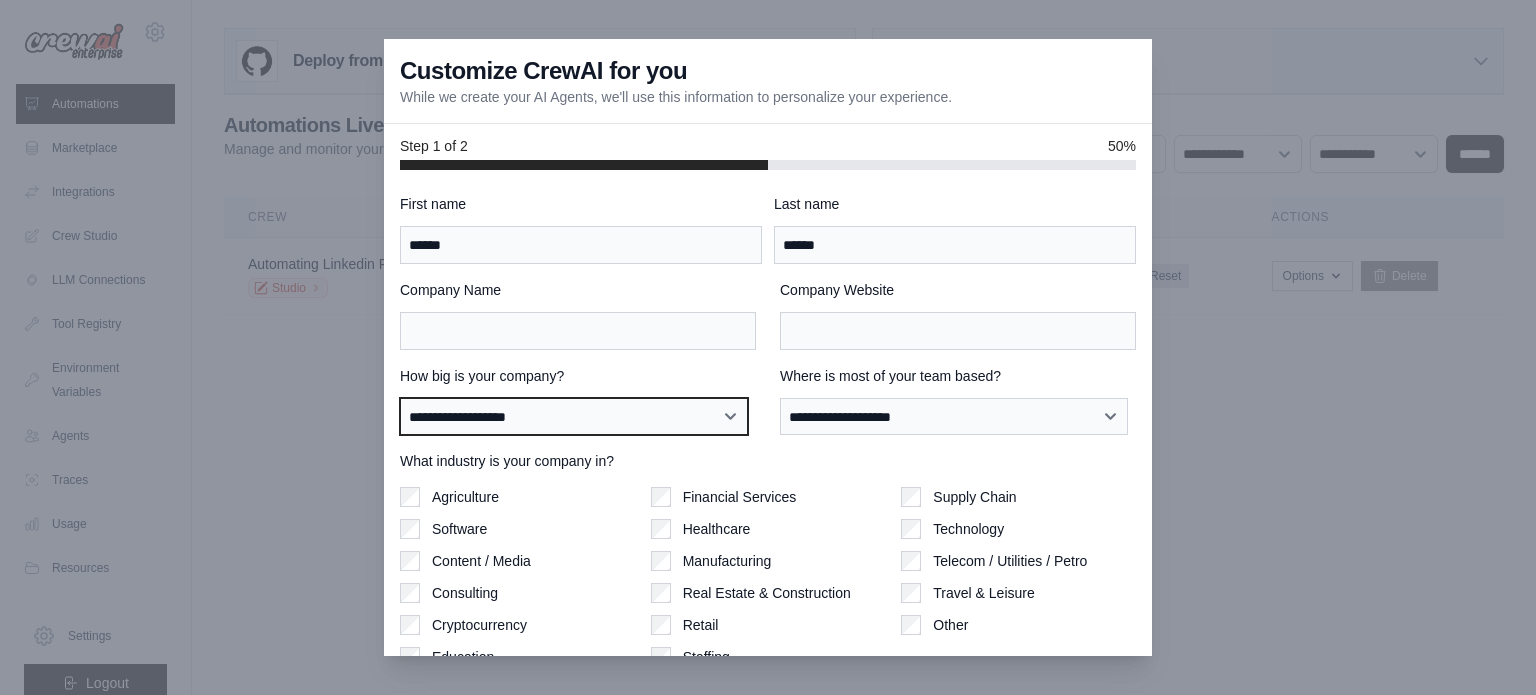 click on "**********" at bounding box center [574, 417] 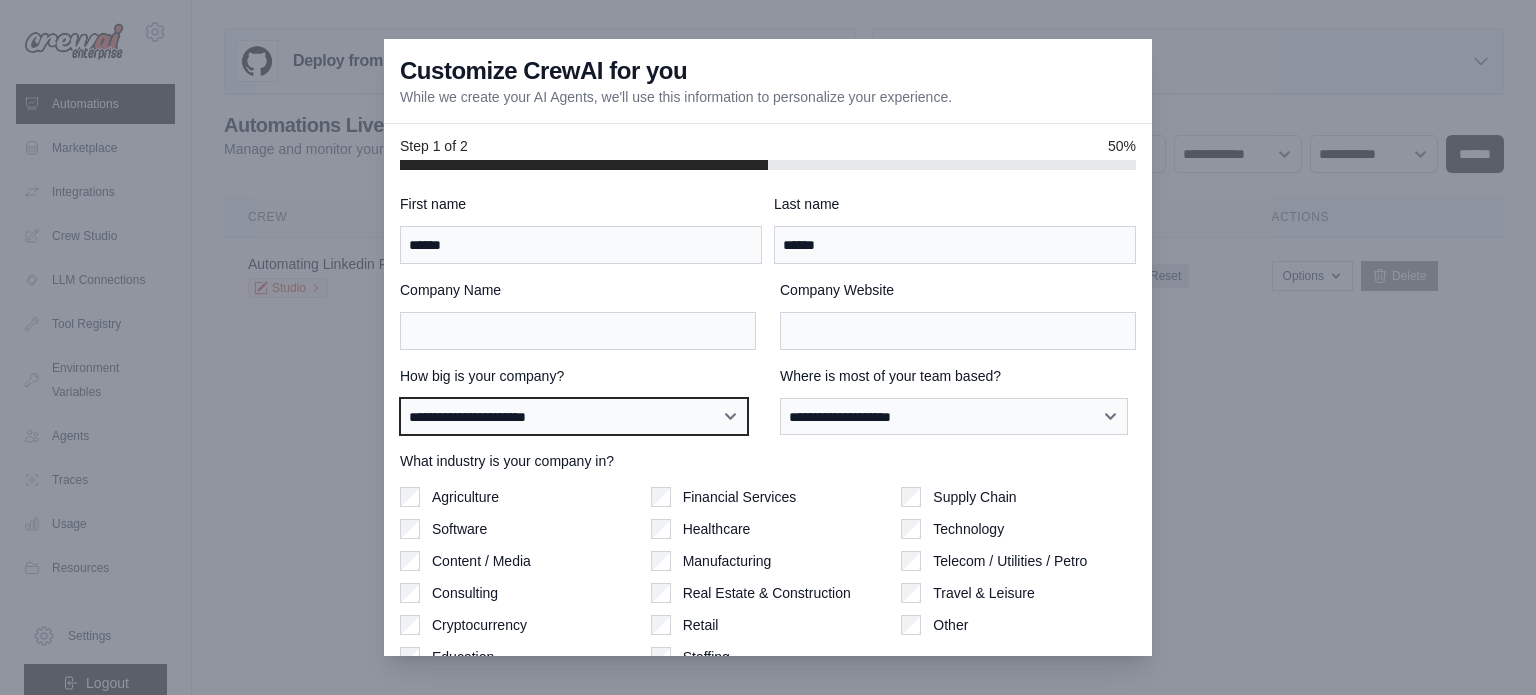 click on "**********" at bounding box center (574, 417) 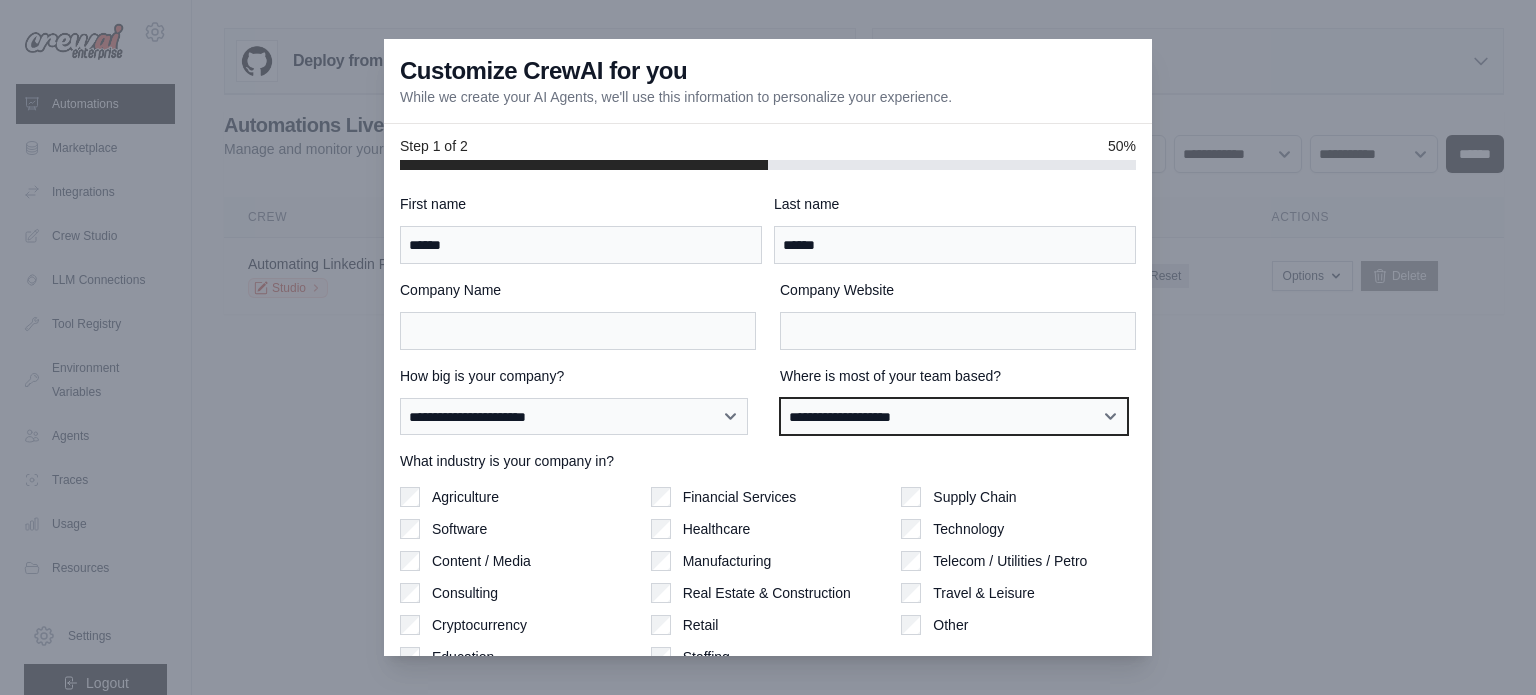 click on "**********" at bounding box center (954, 417) 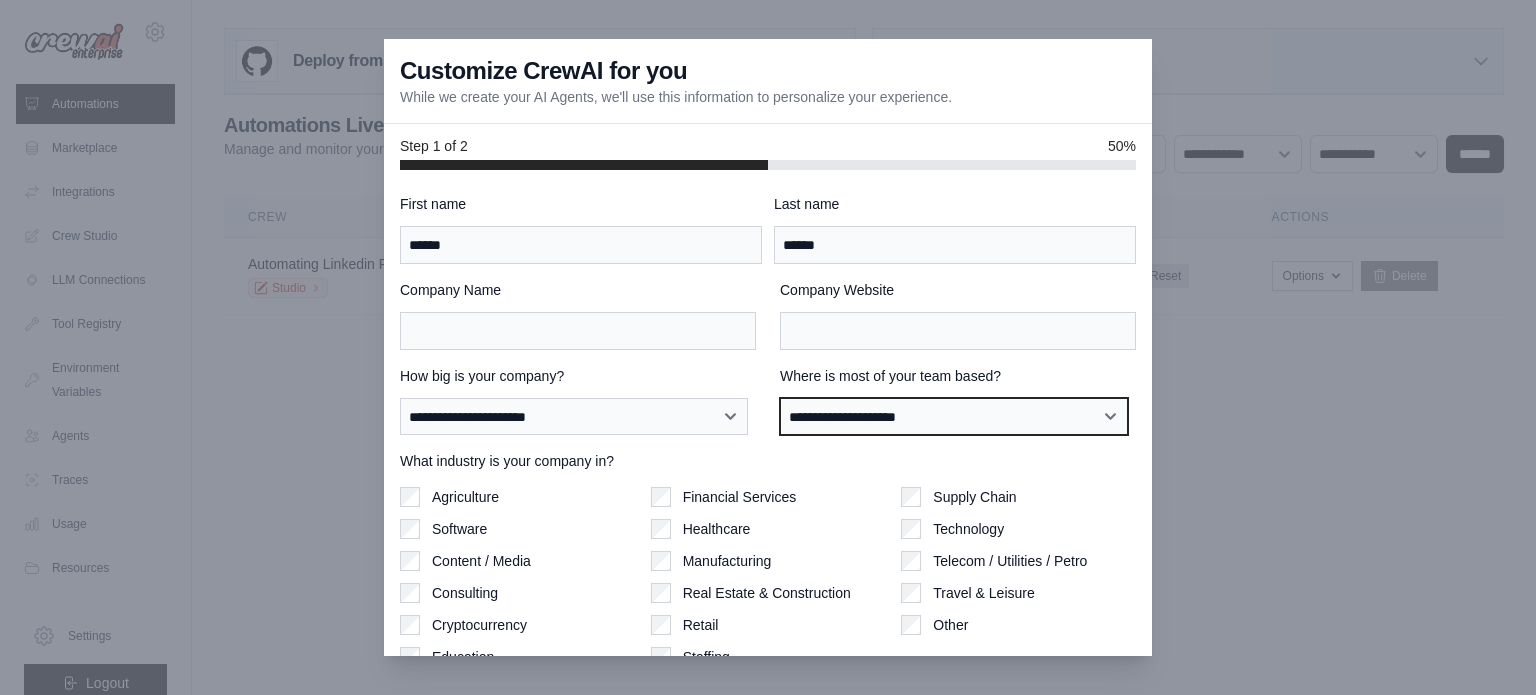 click on "**********" at bounding box center [954, 417] 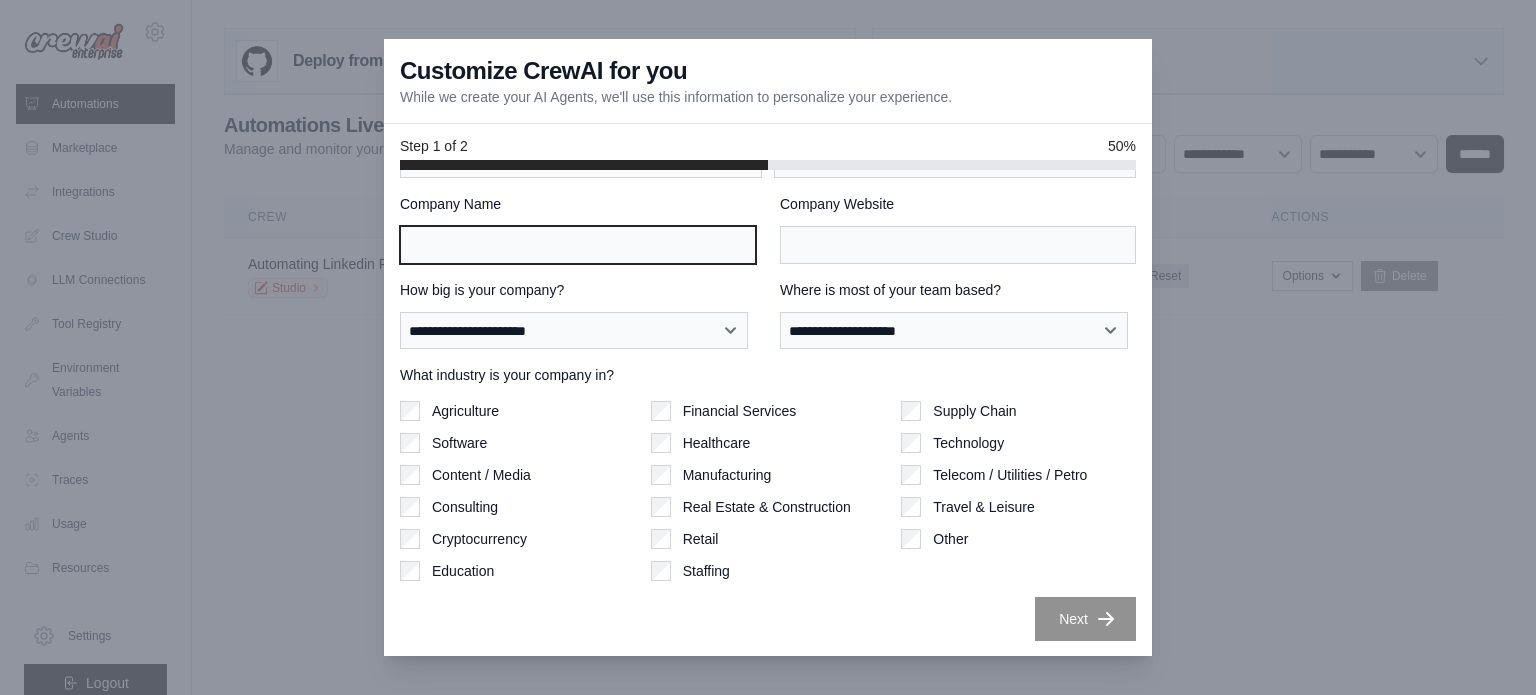 click on "Company Name" at bounding box center (578, 245) 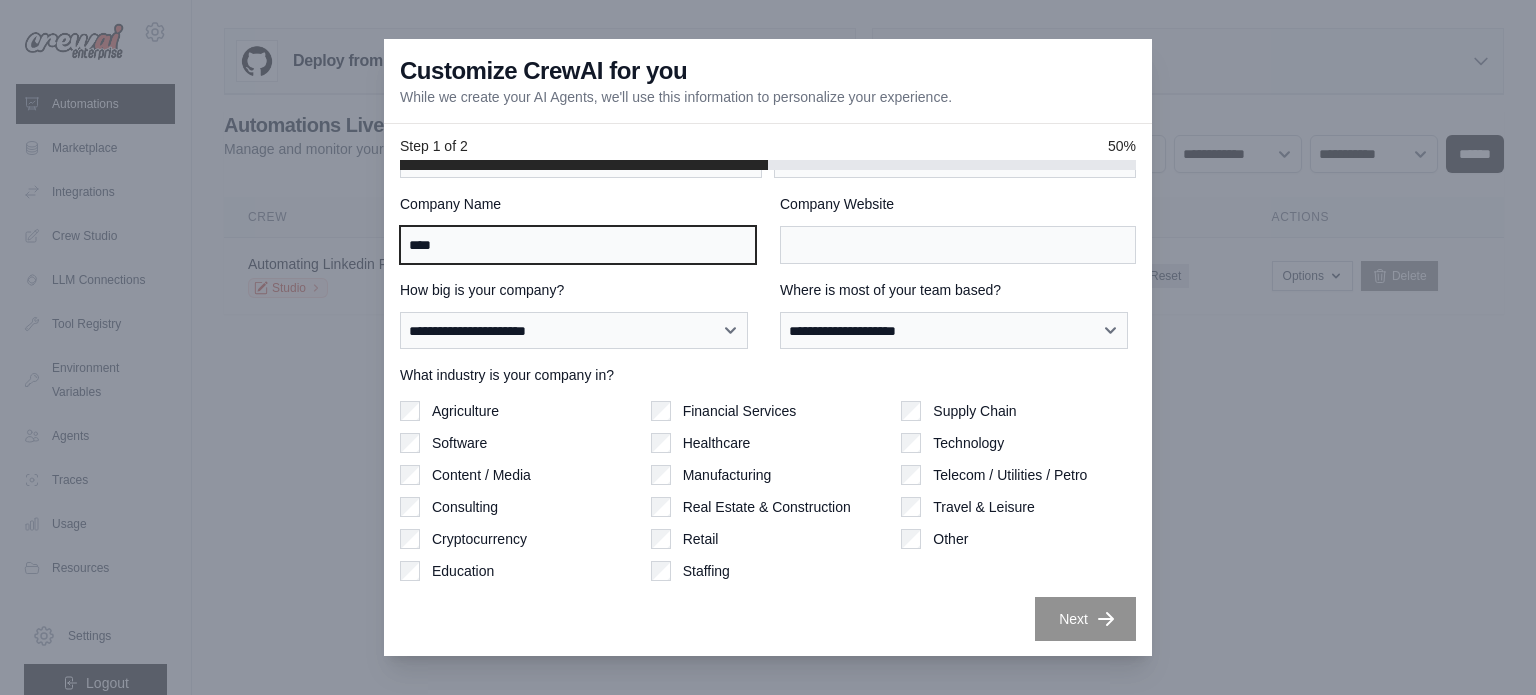 type on "****" 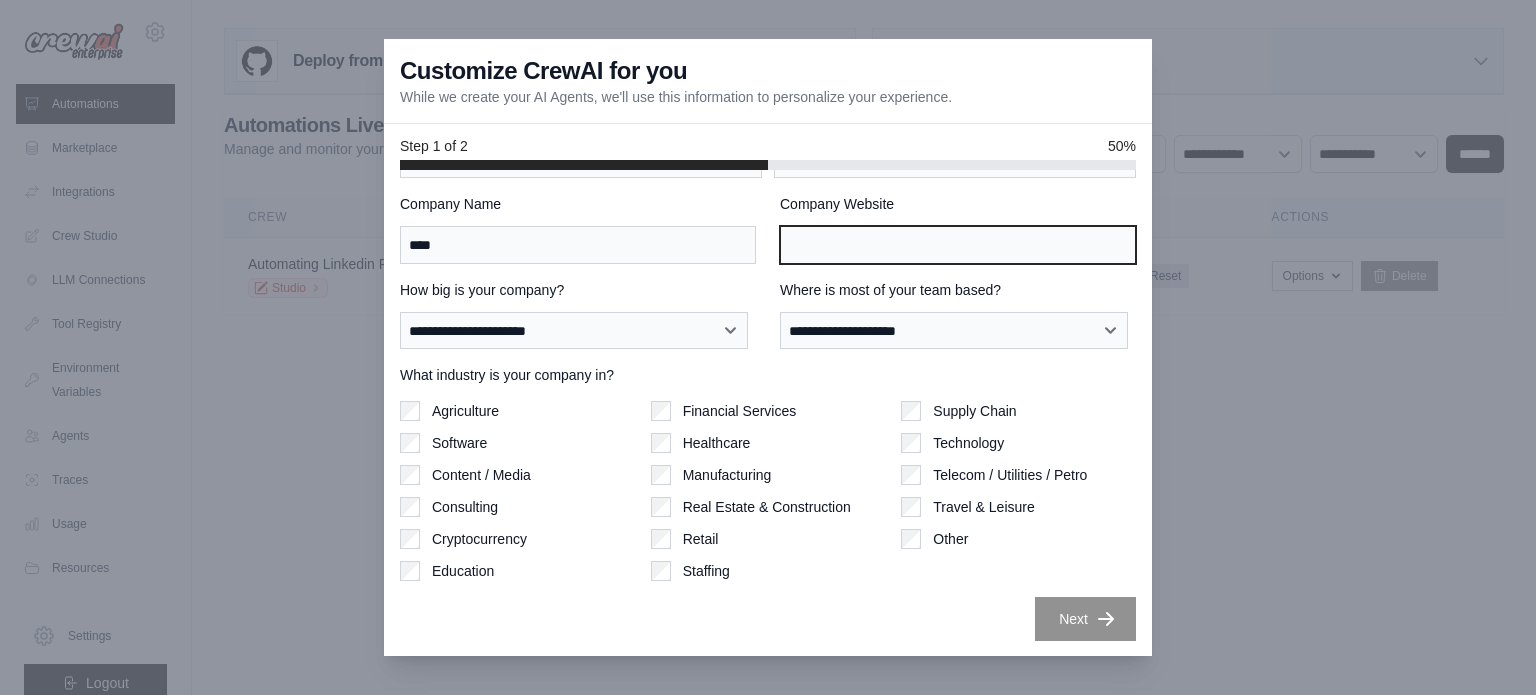 click on "Company Website" at bounding box center [958, 245] 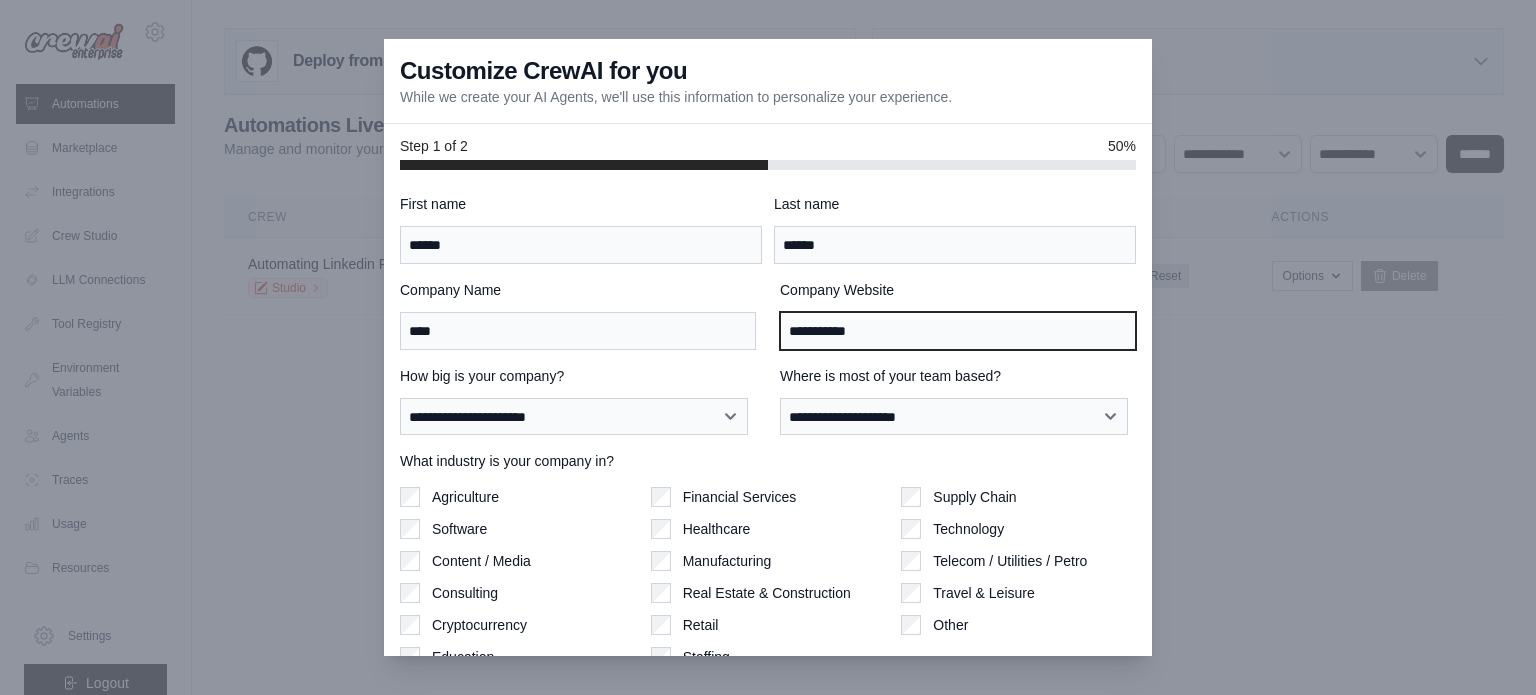 scroll, scrollTop: 86, scrollLeft: 0, axis: vertical 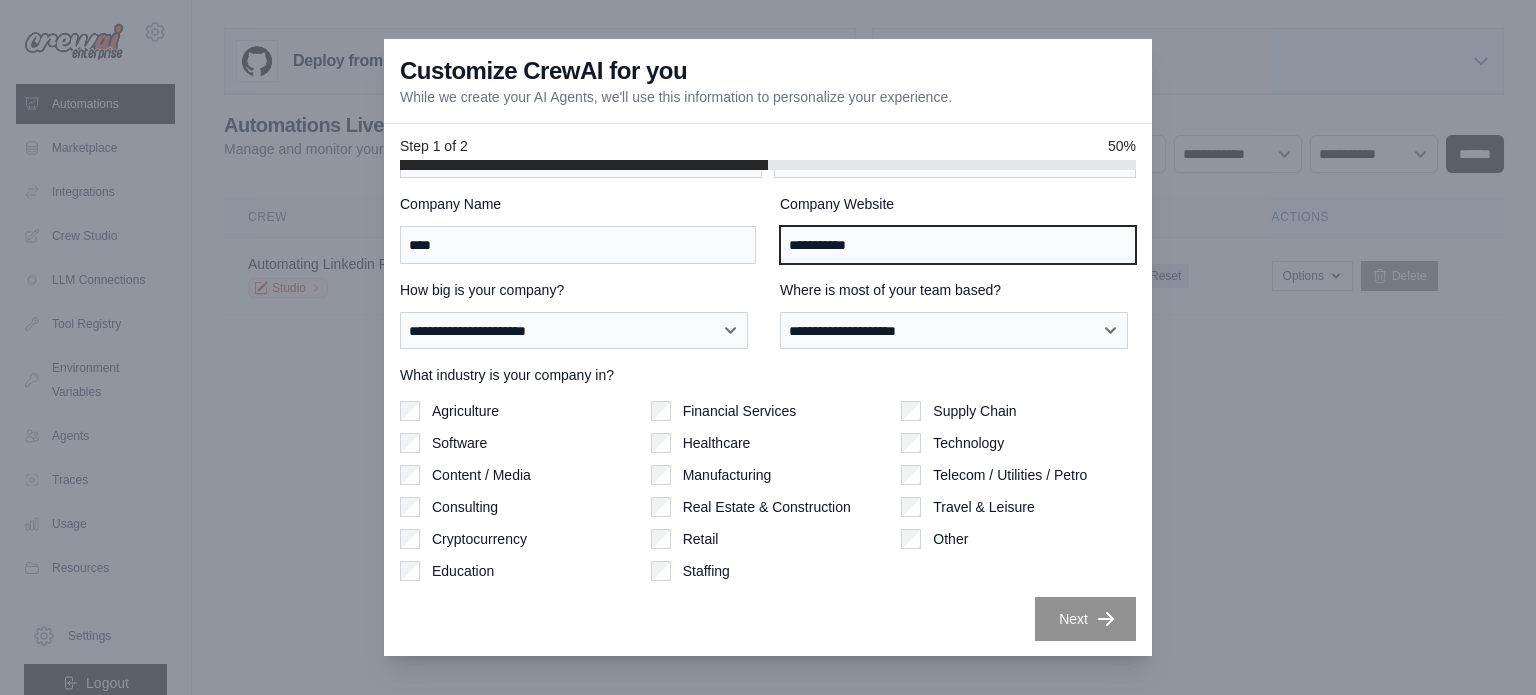 type on "**********" 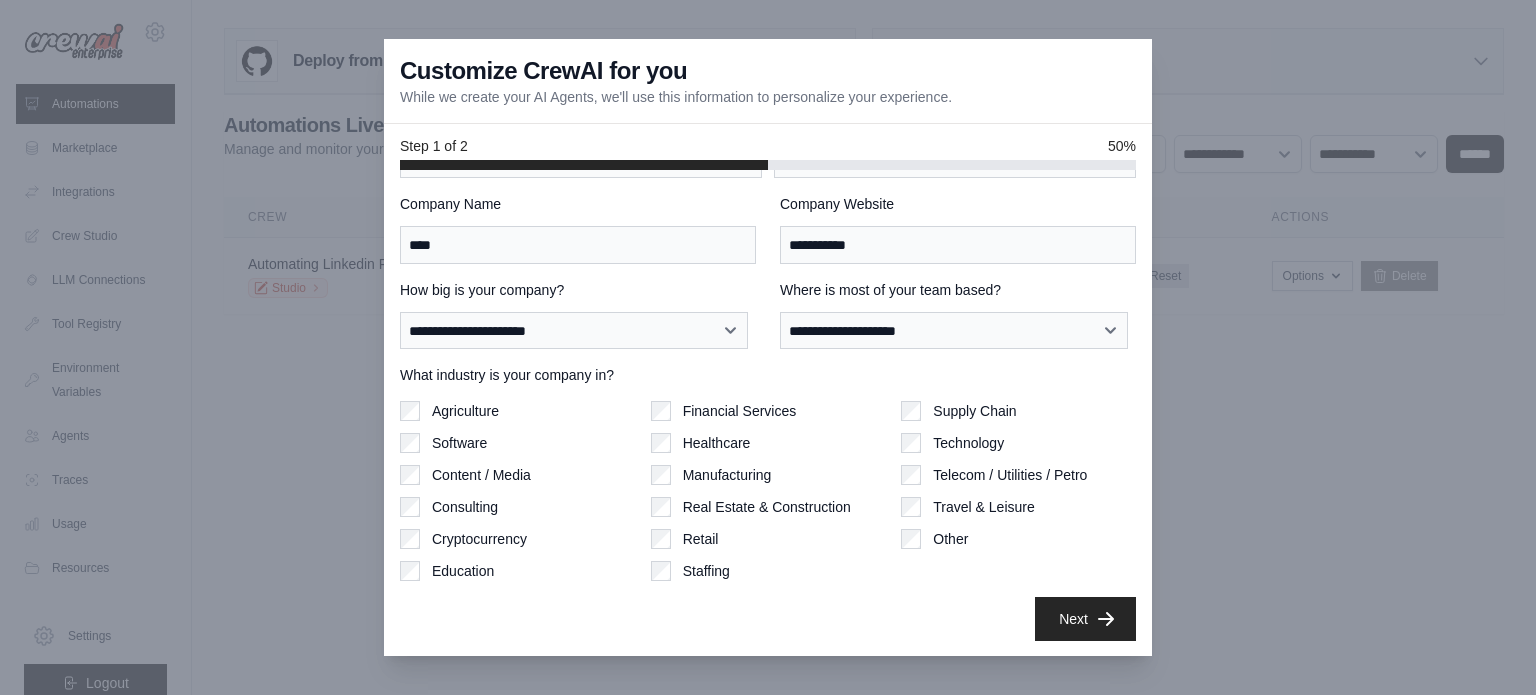 click on "Next" at bounding box center [1085, 619] 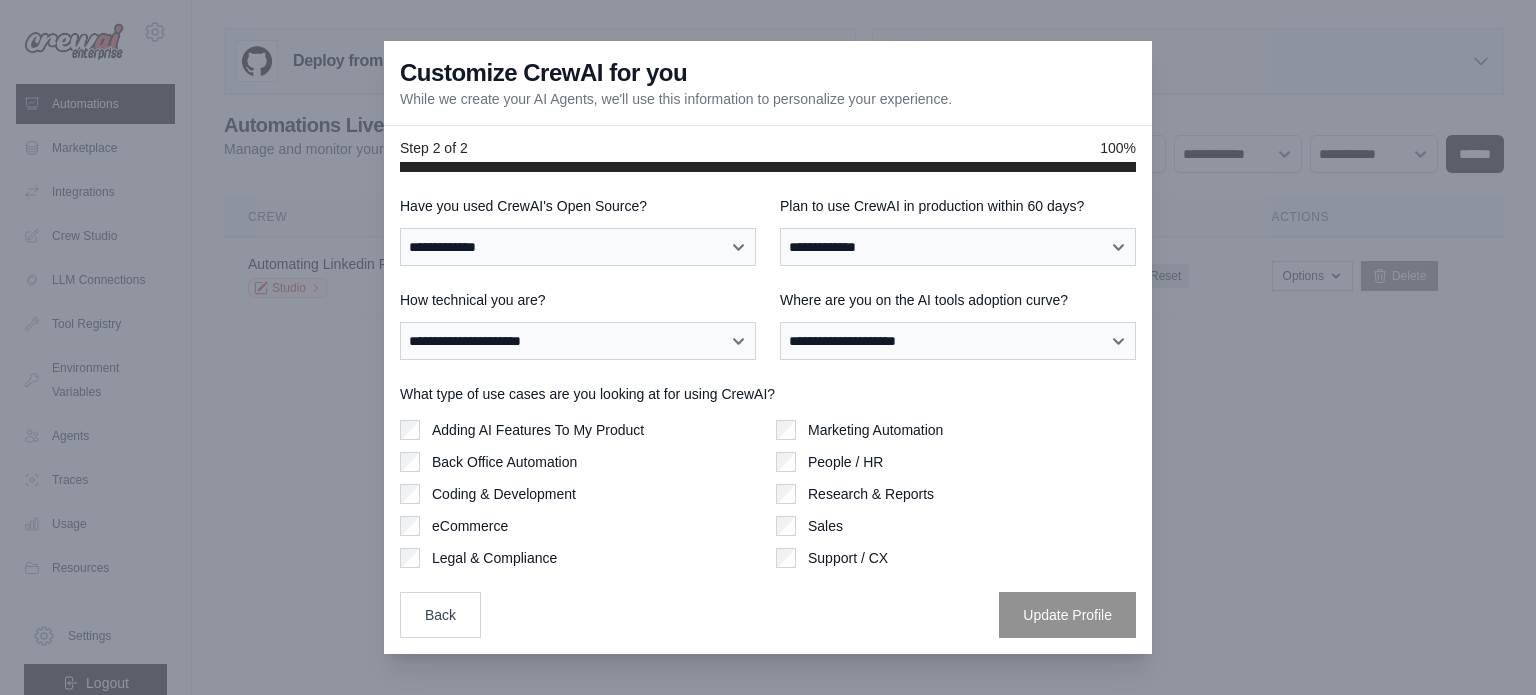 click on "Coding & Development" at bounding box center (504, 494) 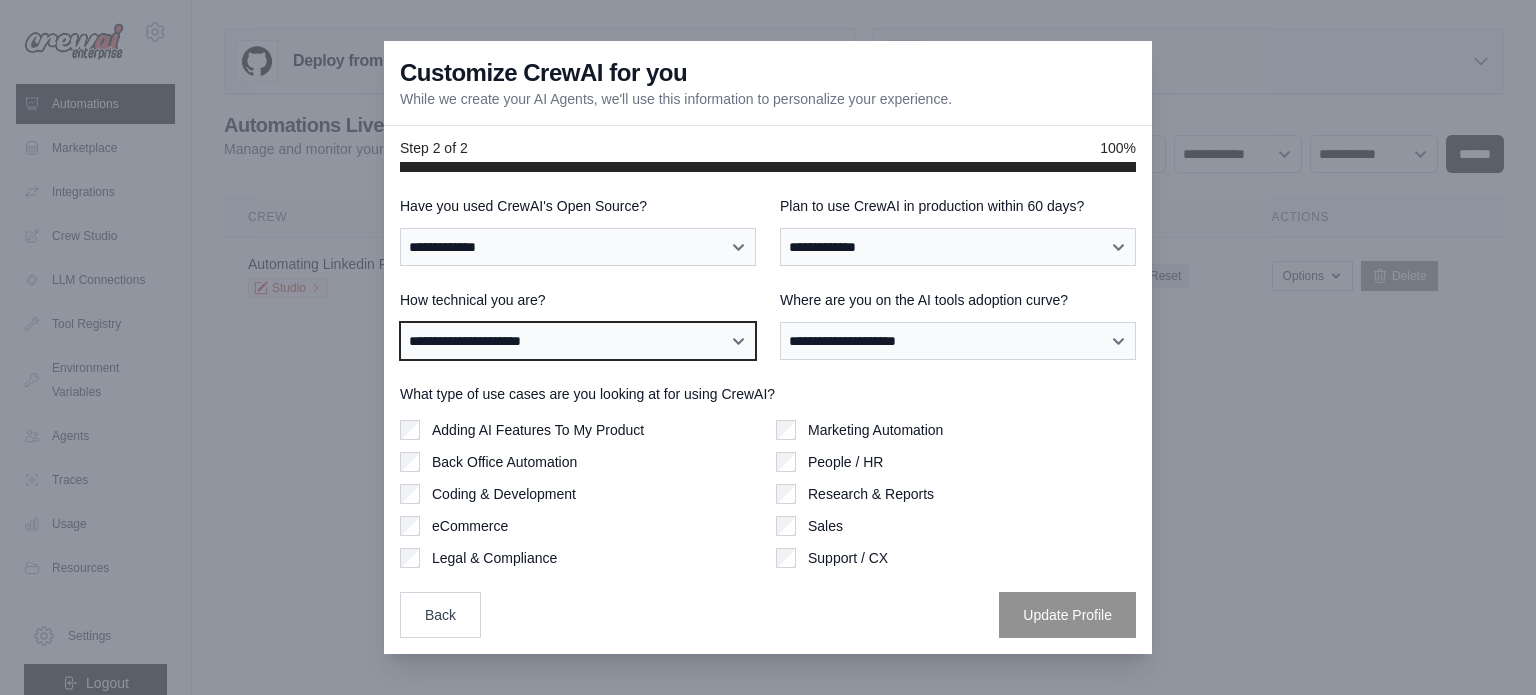 click on "**********" at bounding box center (578, 341) 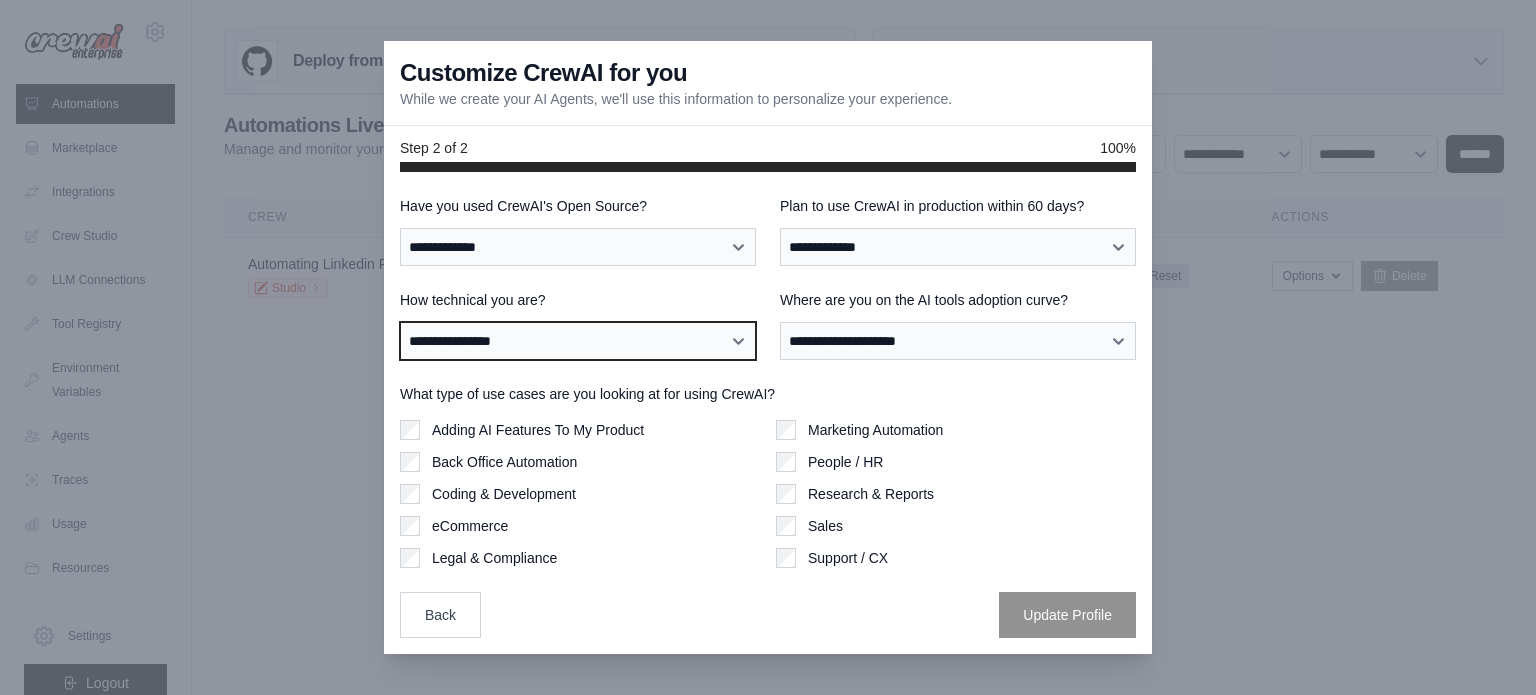 click on "**********" at bounding box center [578, 341] 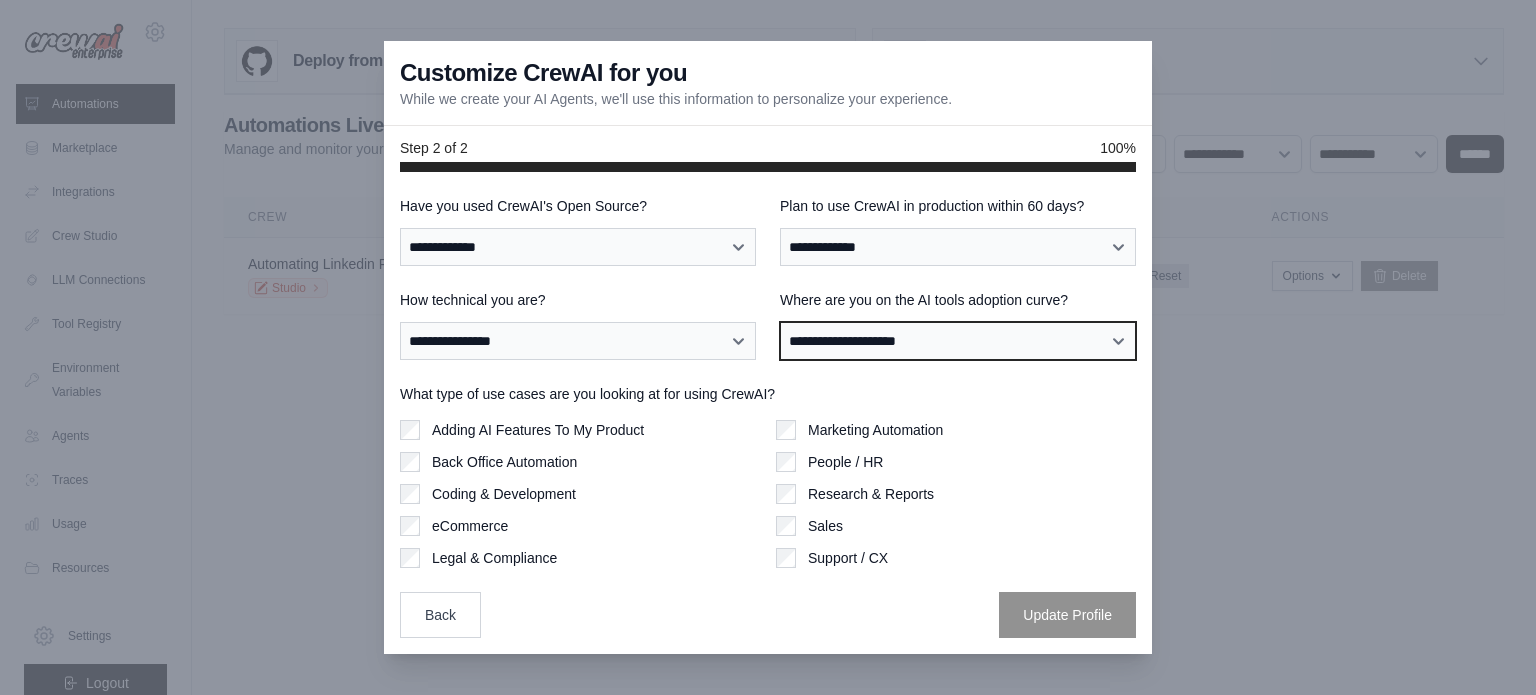 click on "**********" at bounding box center [958, 341] 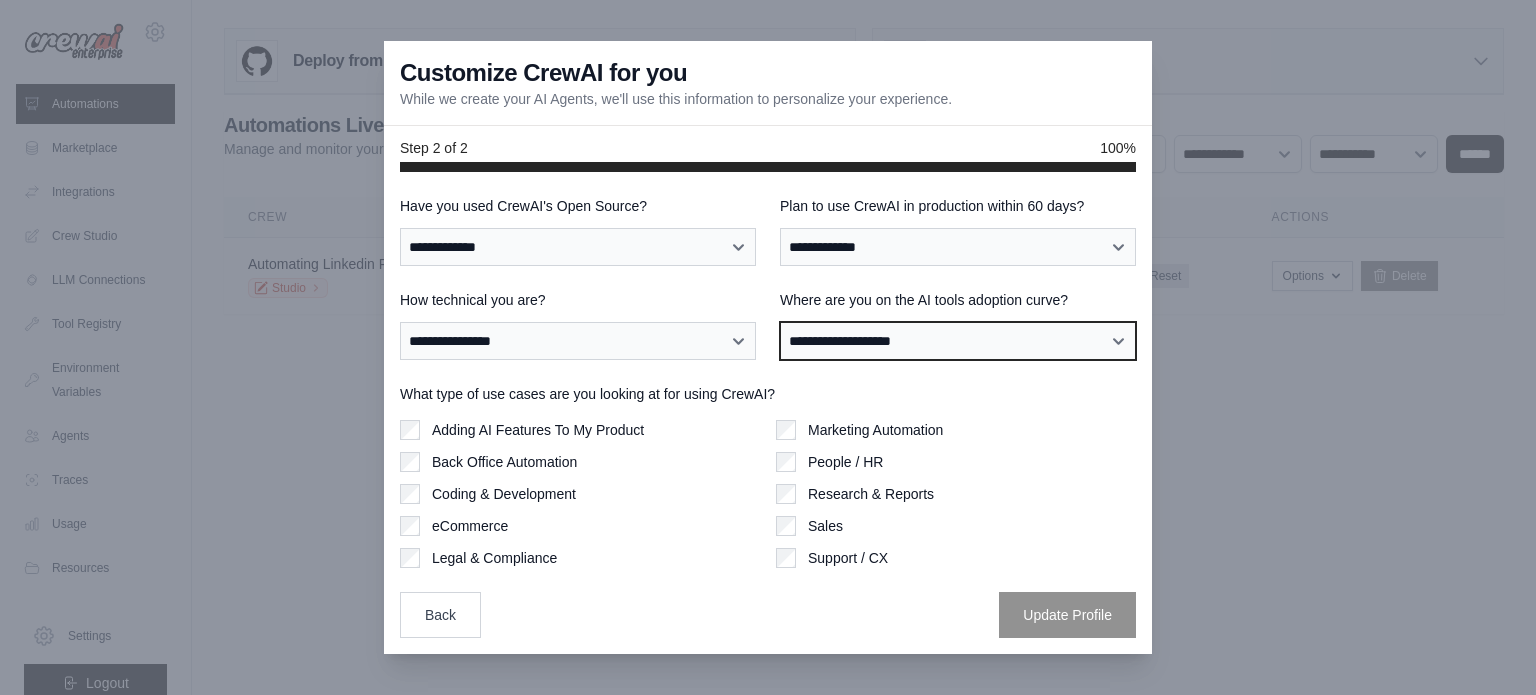 click on "**********" at bounding box center [958, 341] 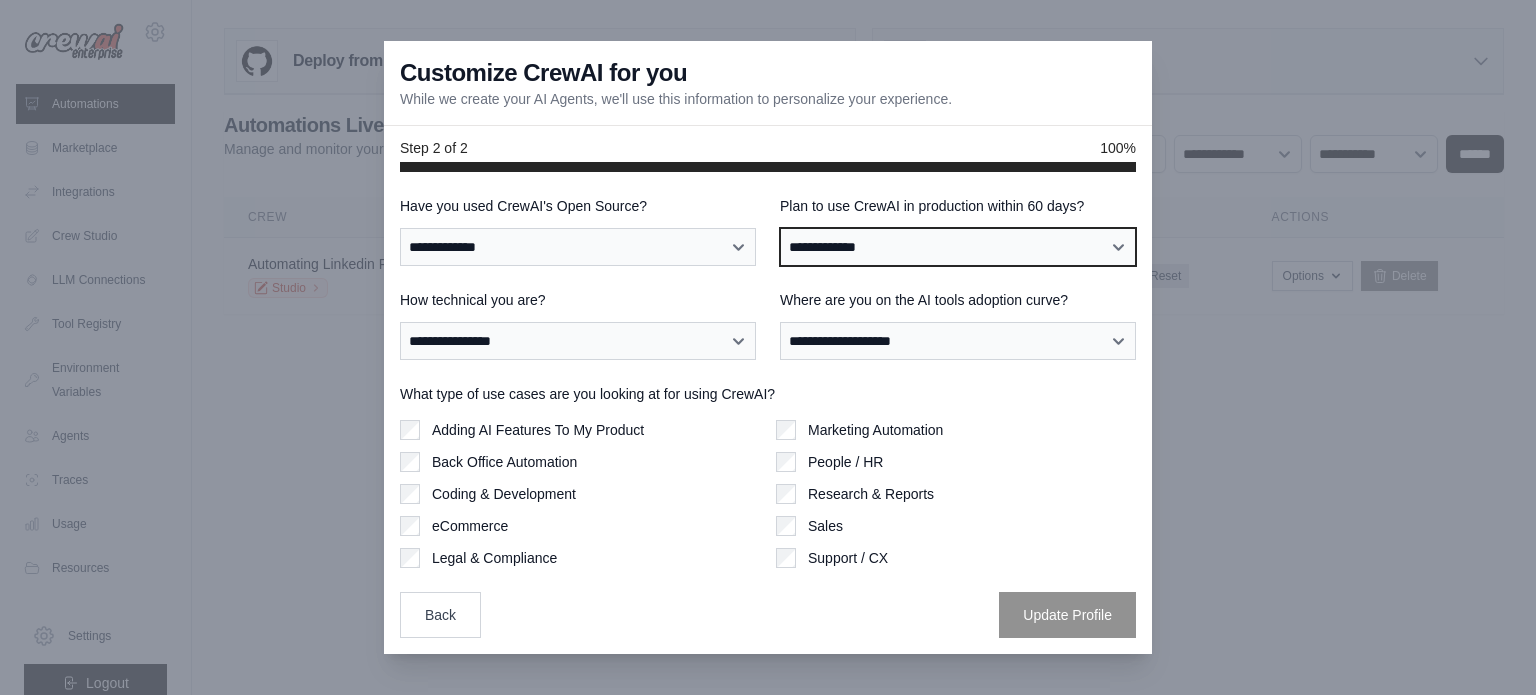 click on "**********" at bounding box center (958, 247) 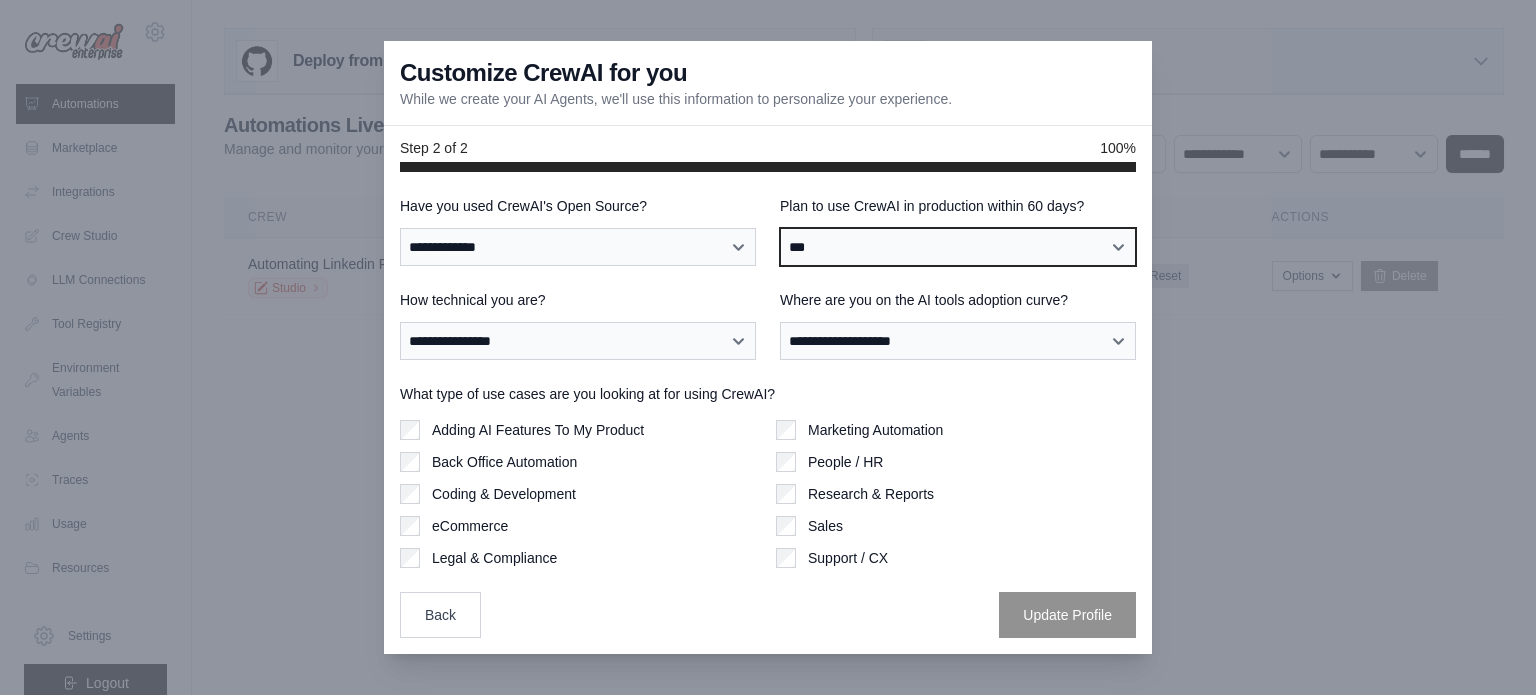 click on "**********" at bounding box center (958, 247) 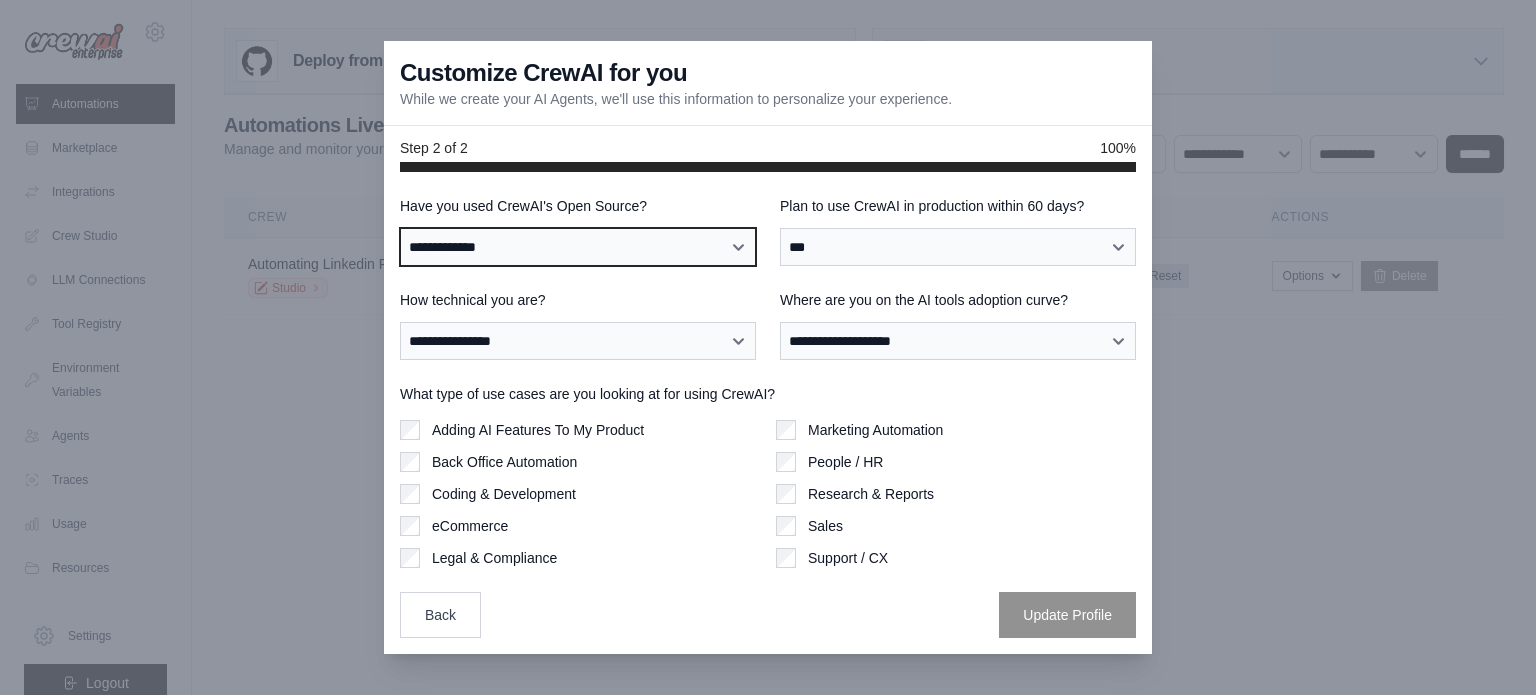 click on "**********" at bounding box center (578, 247) 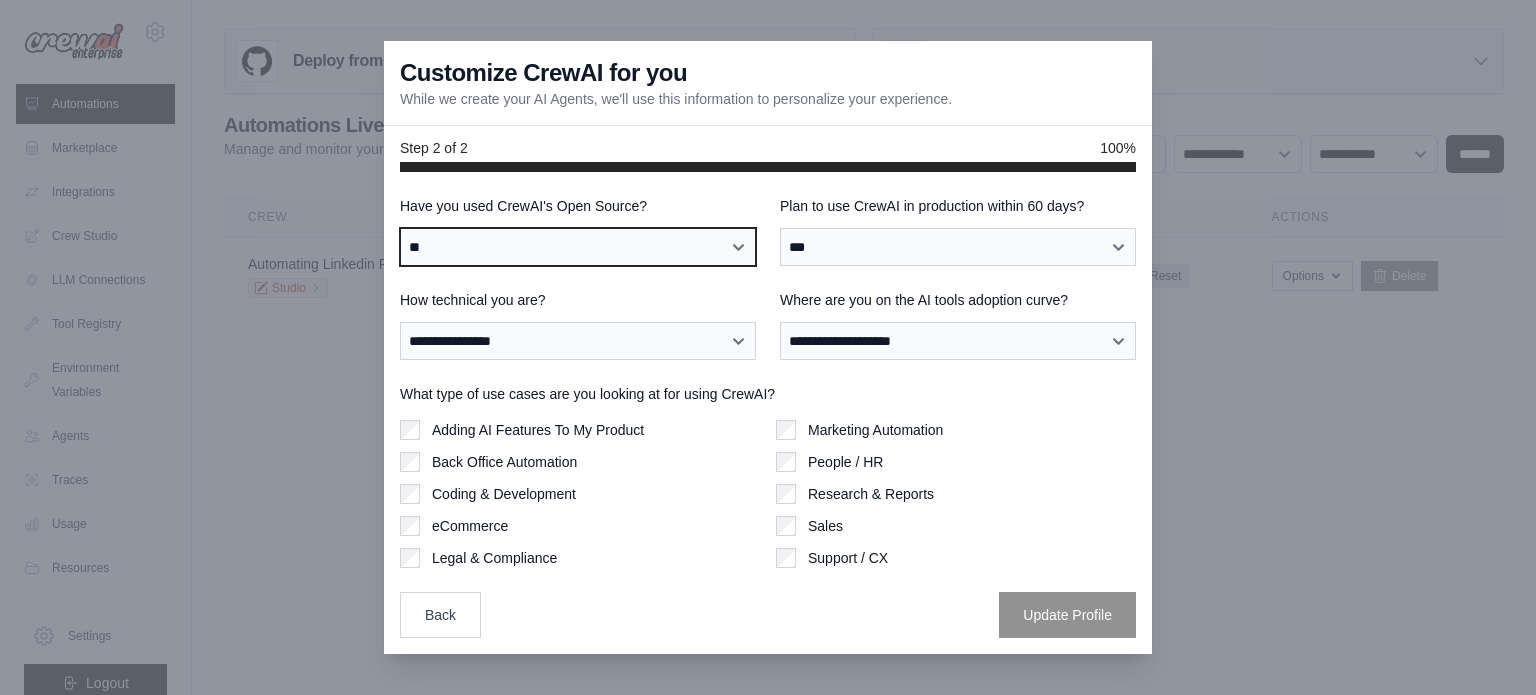 click on "**********" at bounding box center (578, 247) 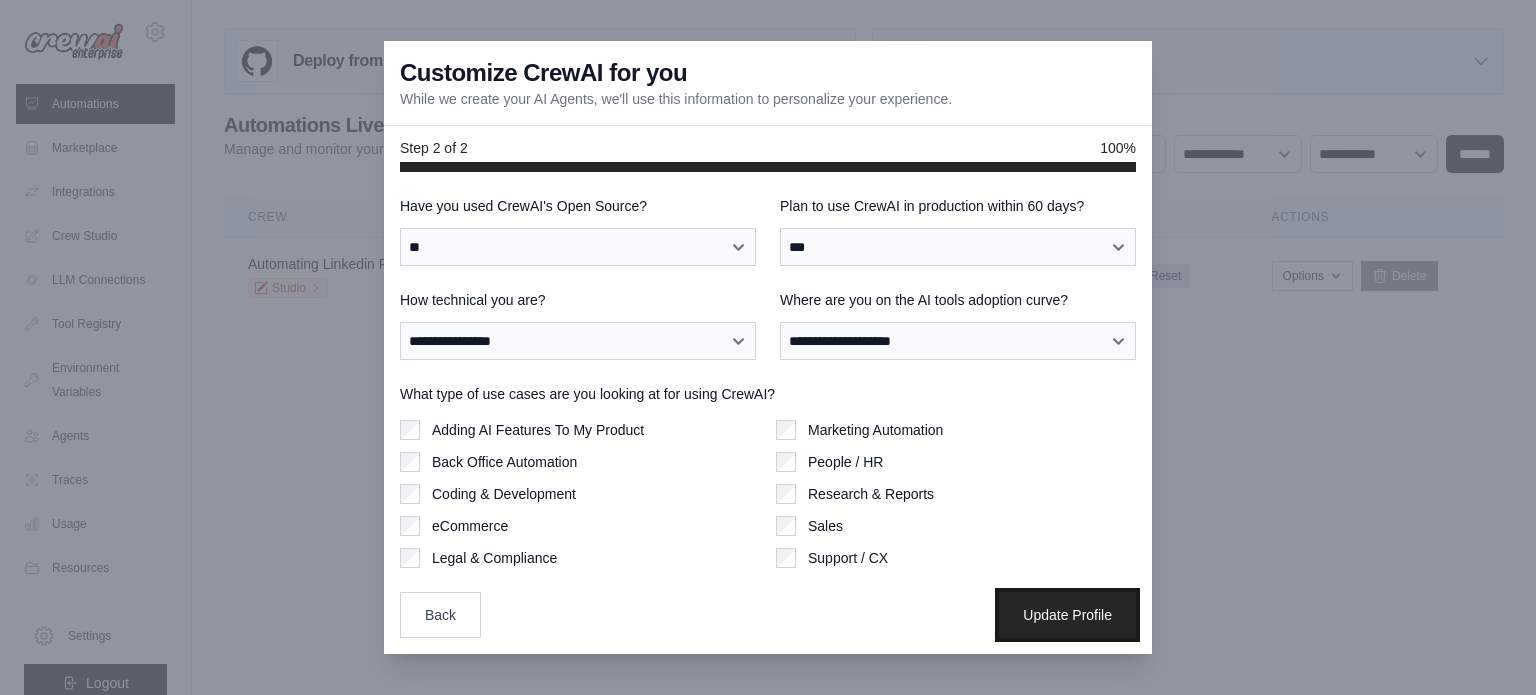 click on "Update Profile" at bounding box center [1067, 615] 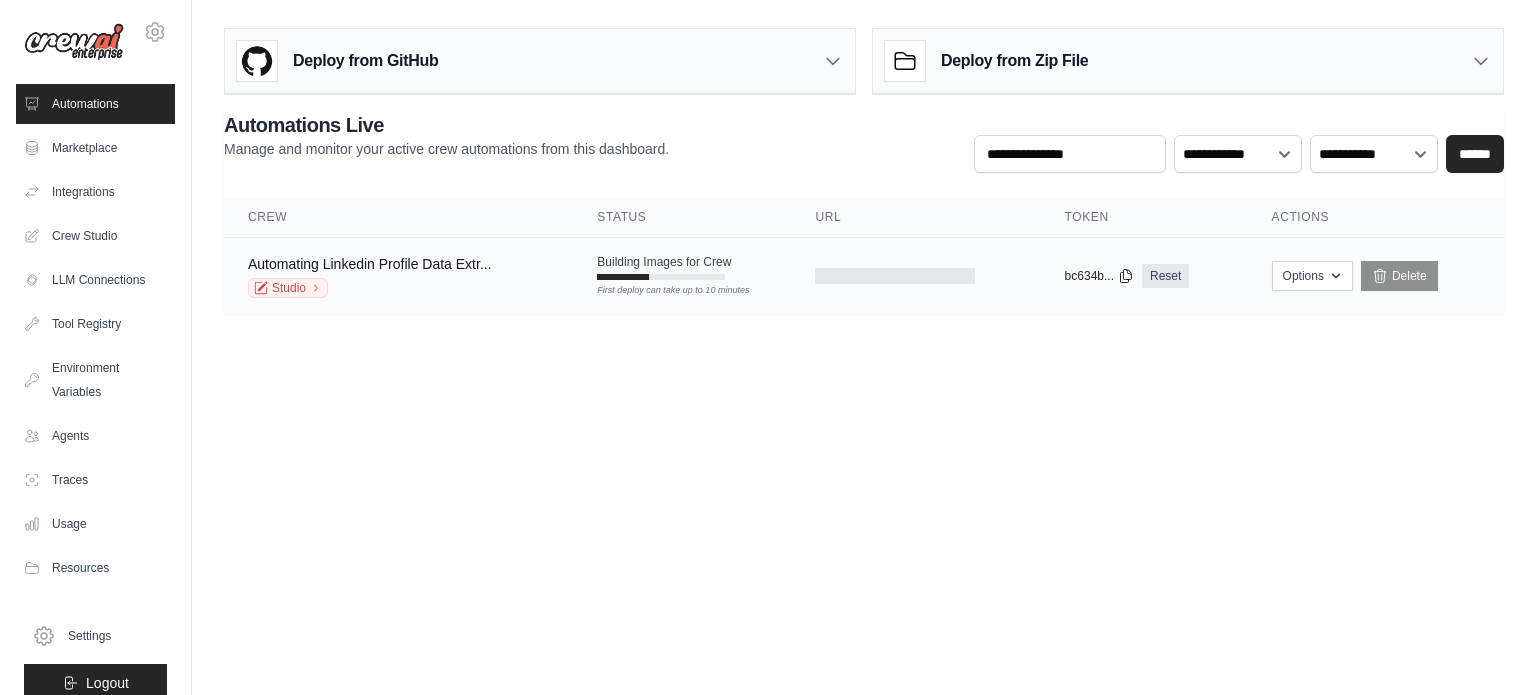 scroll, scrollTop: 0, scrollLeft: 0, axis: both 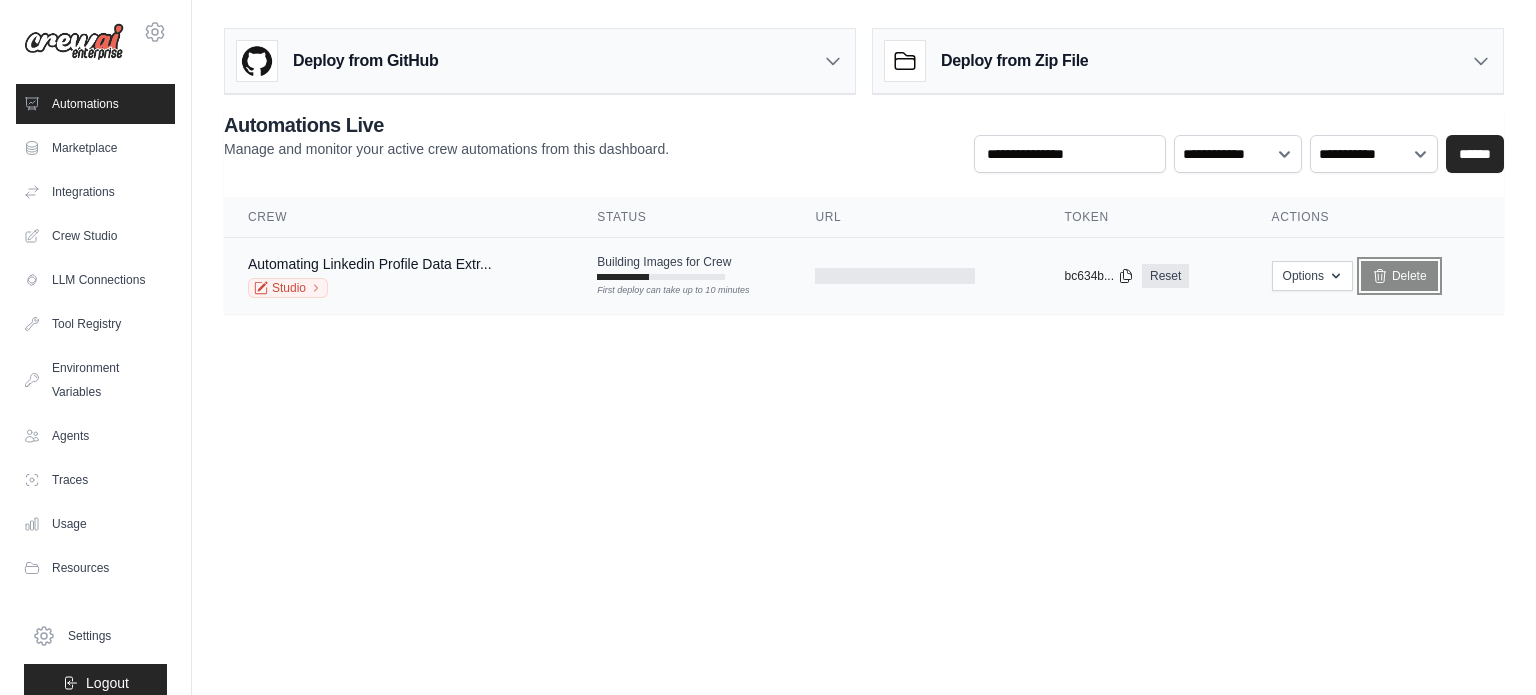 click 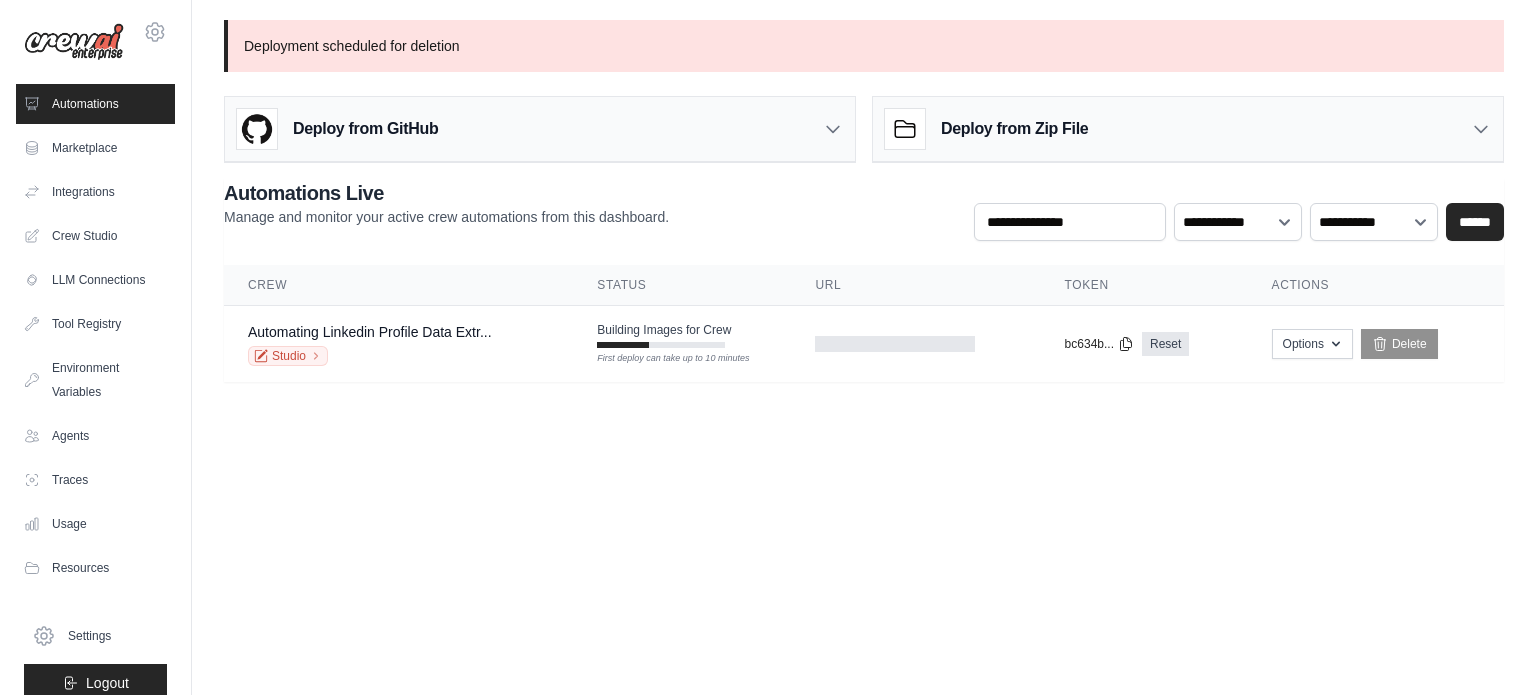 scroll, scrollTop: 0, scrollLeft: 0, axis: both 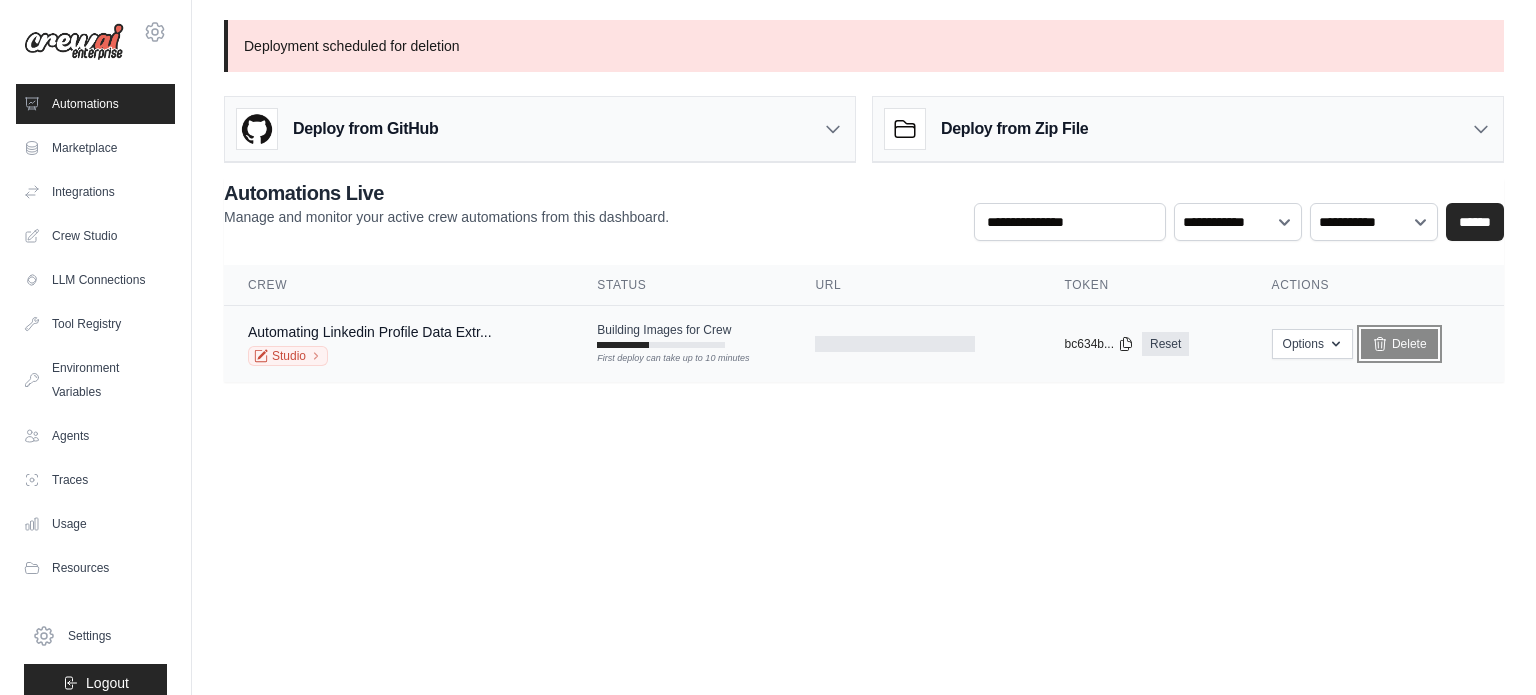 click on "Delete" at bounding box center (1399, 344) 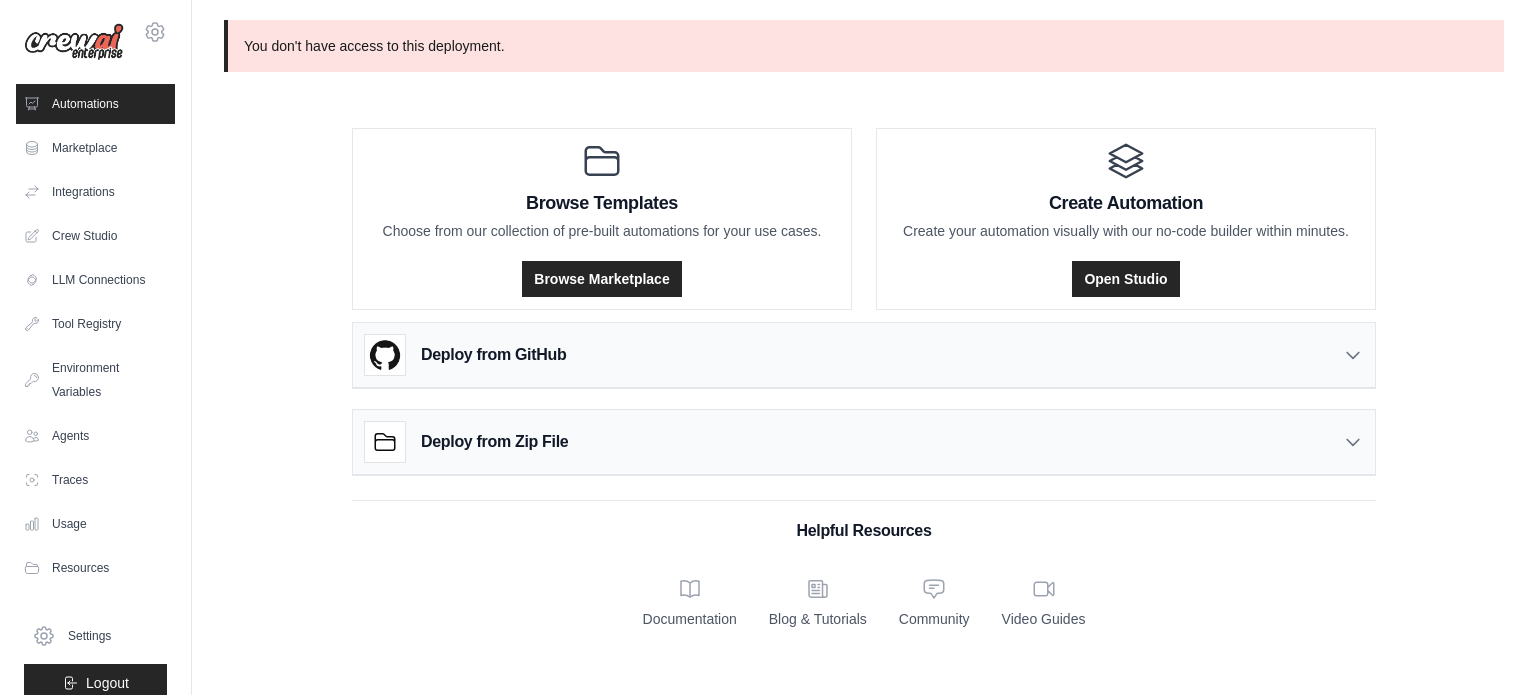 scroll, scrollTop: 0, scrollLeft: 0, axis: both 